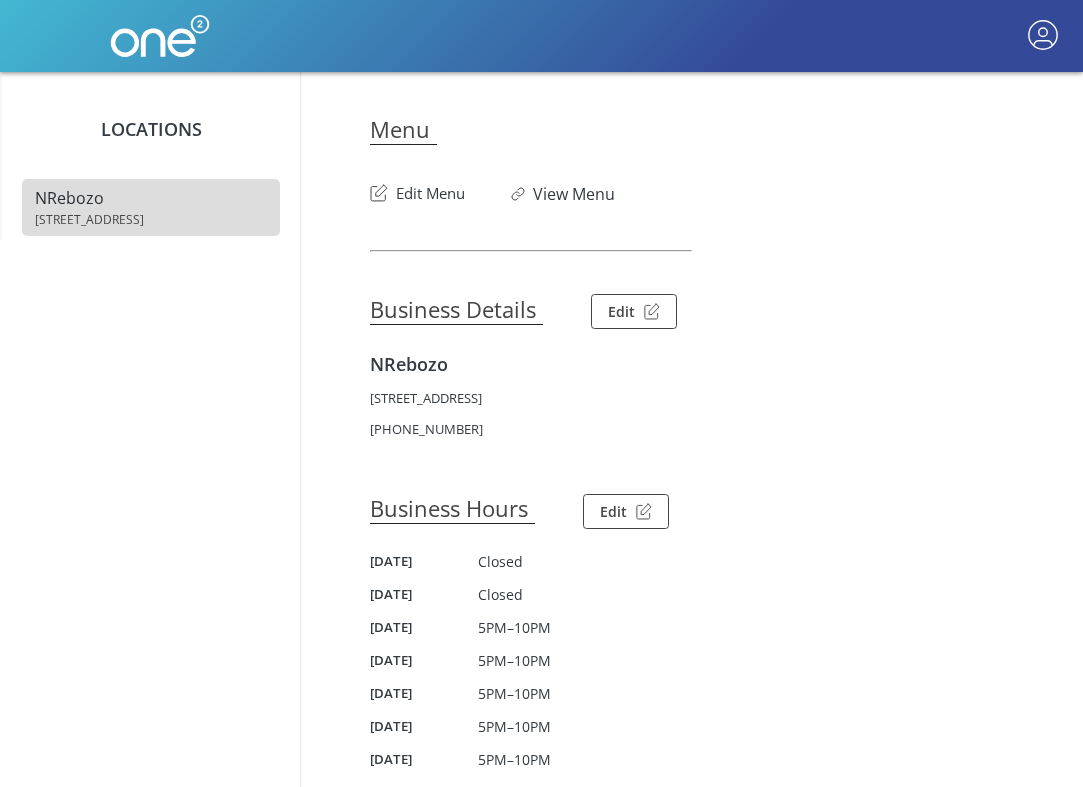 scroll, scrollTop: 0, scrollLeft: 0, axis: both 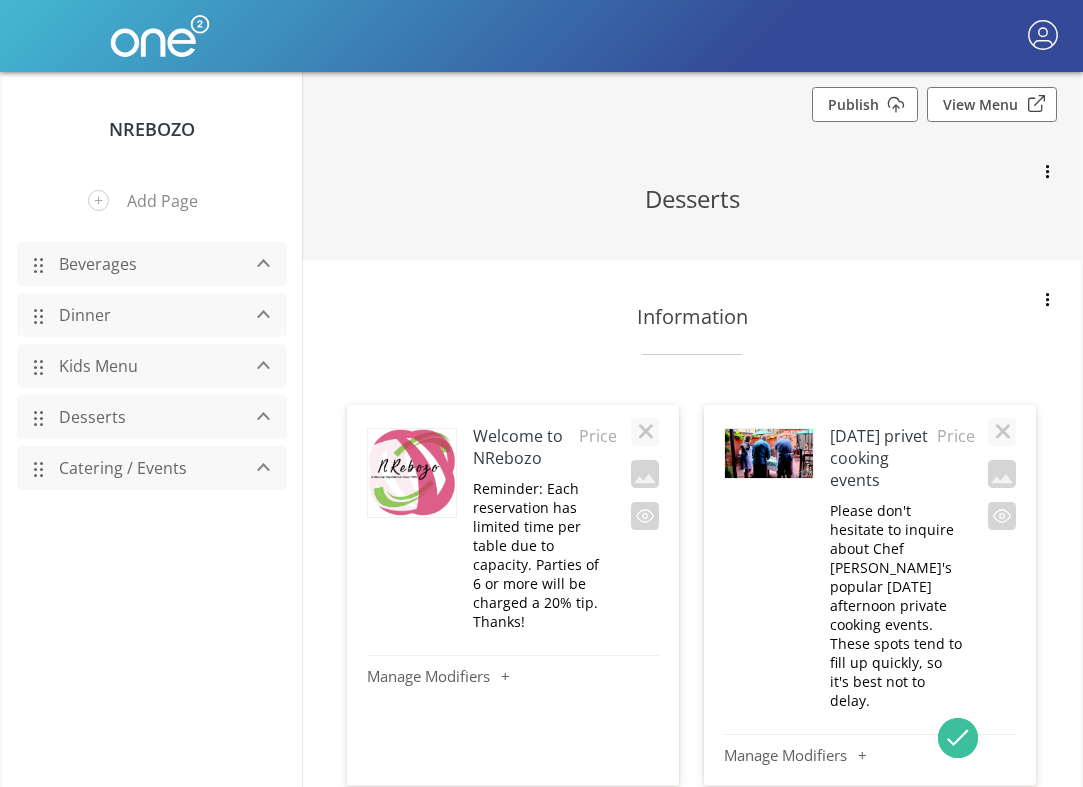 click on "Dinner" at bounding box center [144, 315] 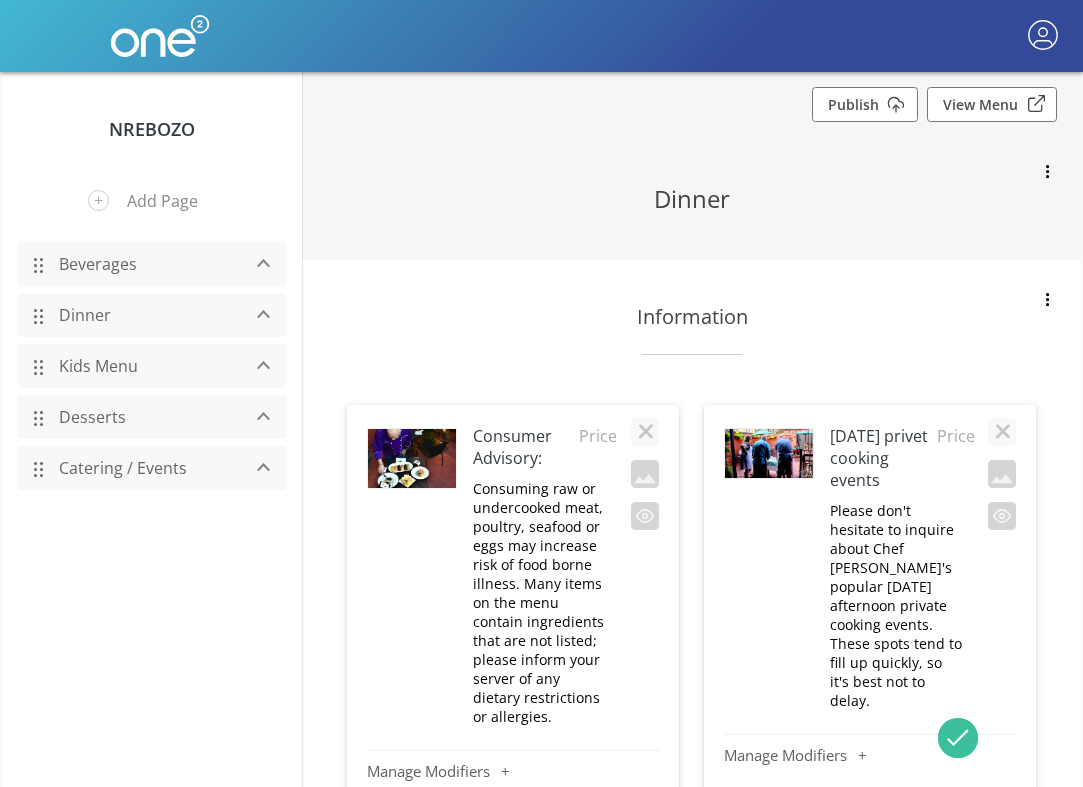 click on "Dinner" at bounding box center (144, 315) 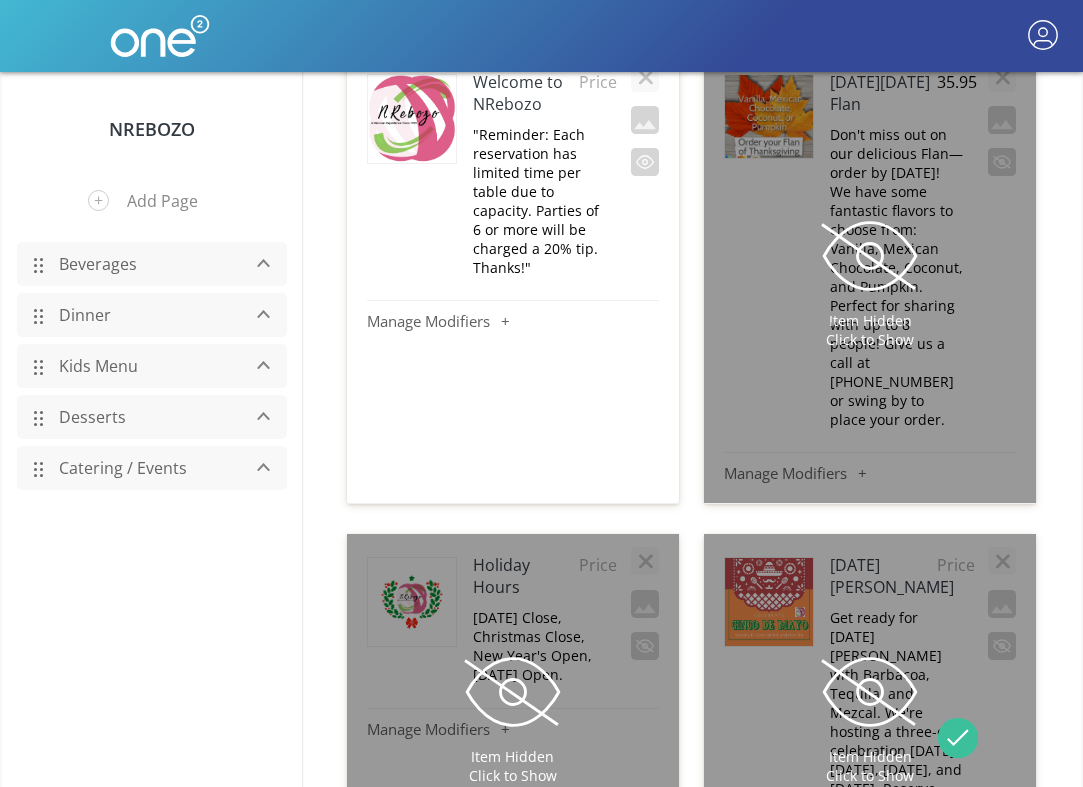 scroll, scrollTop: 781, scrollLeft: 2, axis: both 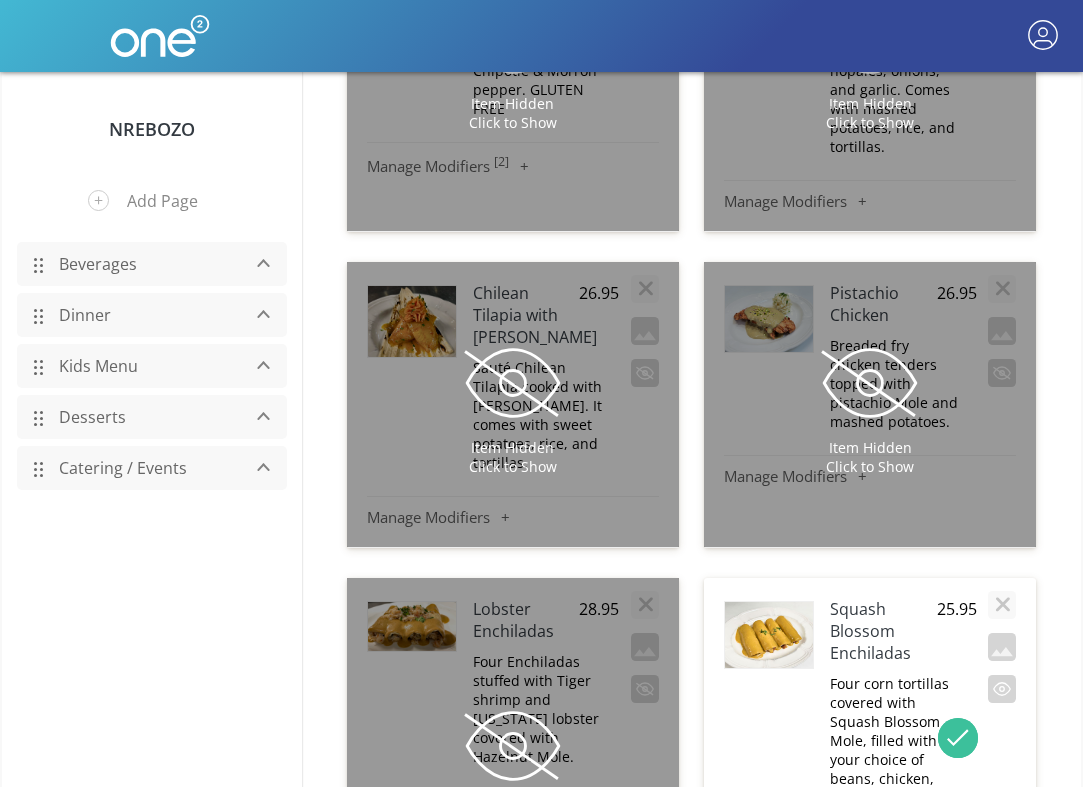 click on "Item Hidden
Click to Show" at bounding box center (513, 1151) 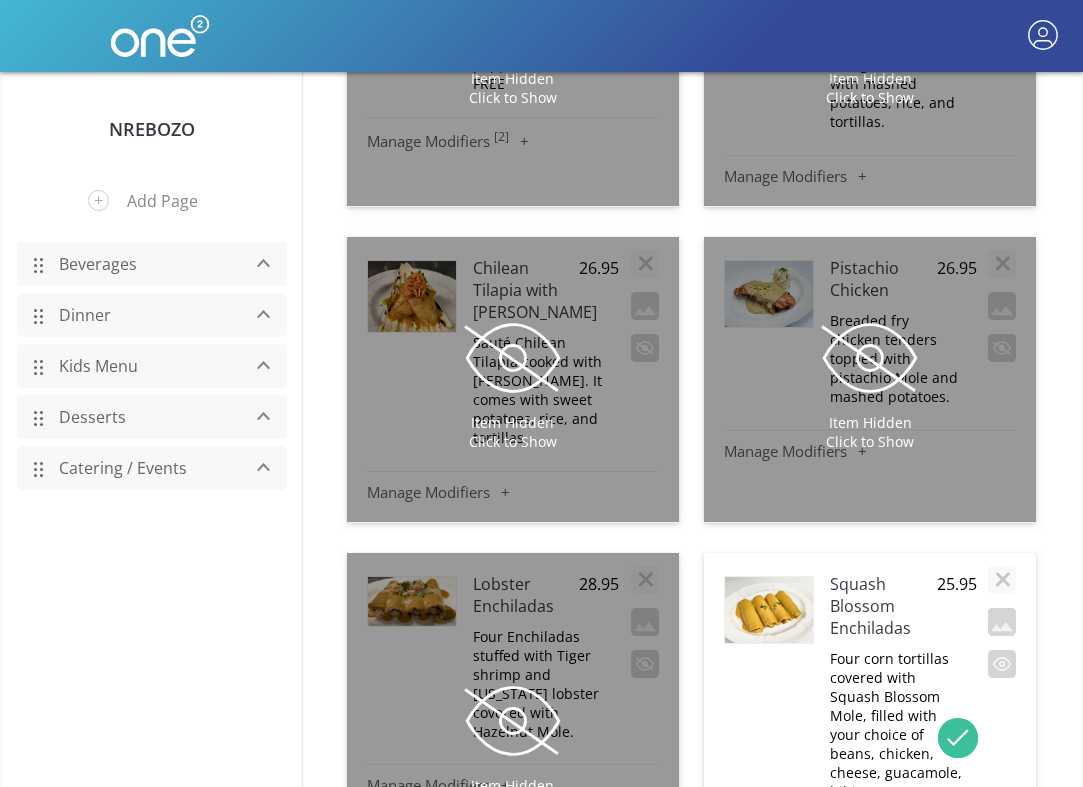 click at bounding box center (645, 1075) 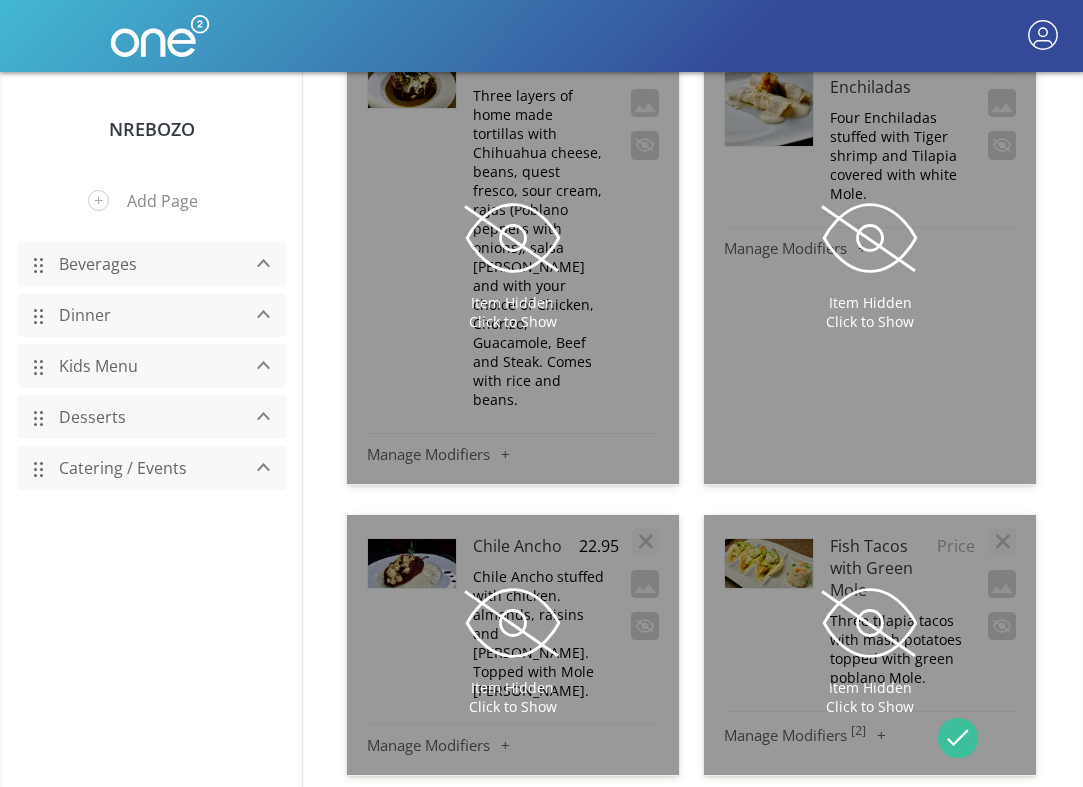 scroll, scrollTop: 9710, scrollLeft: 0, axis: vertical 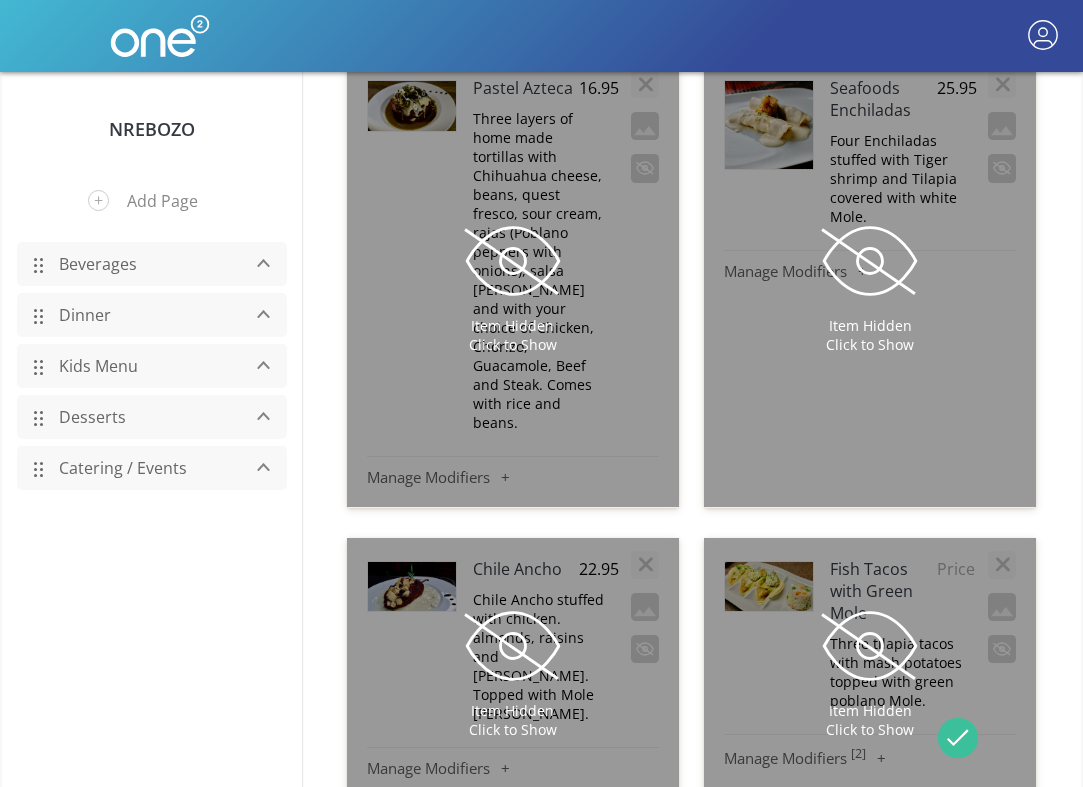 click at bounding box center (645, 940) 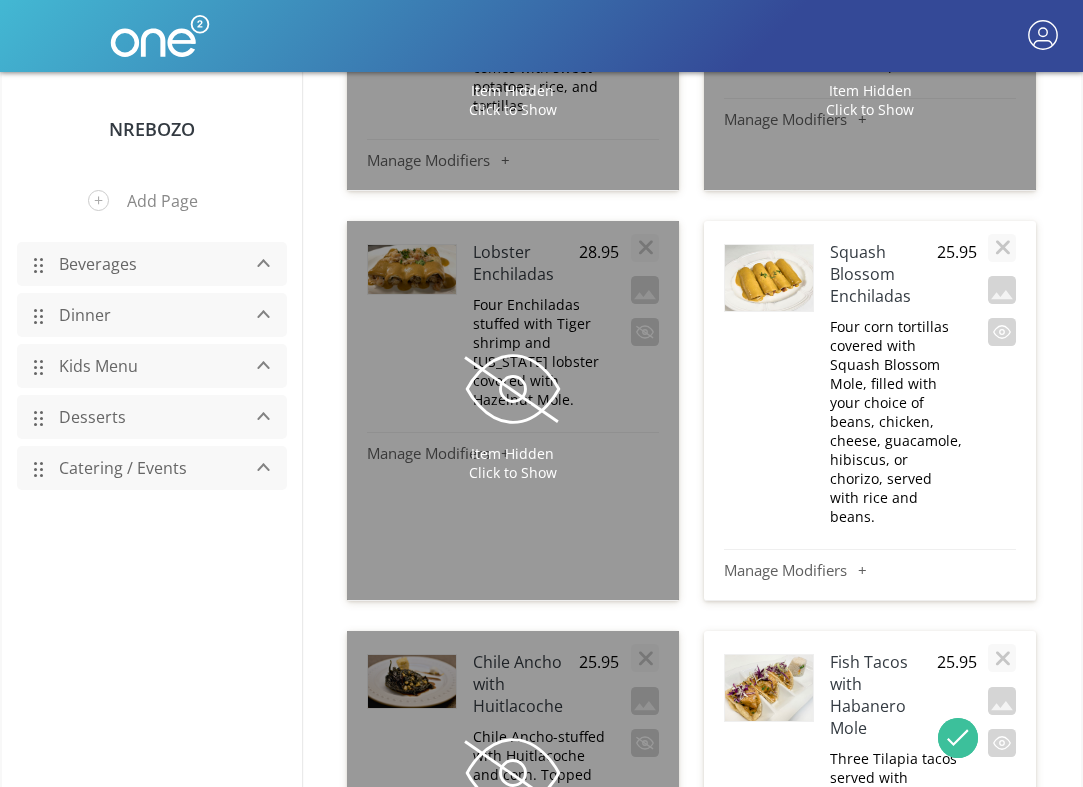 scroll, scrollTop: 16189, scrollLeft: 0, axis: vertical 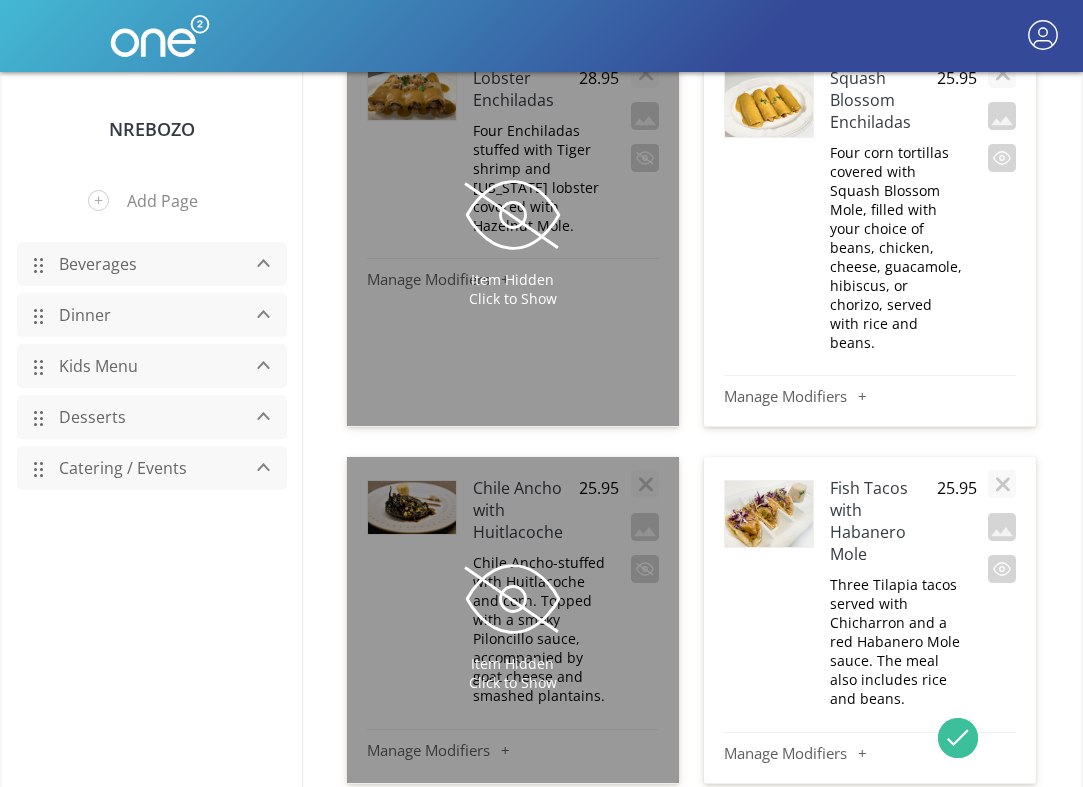 click on "Add Item" at bounding box center [692, 840] 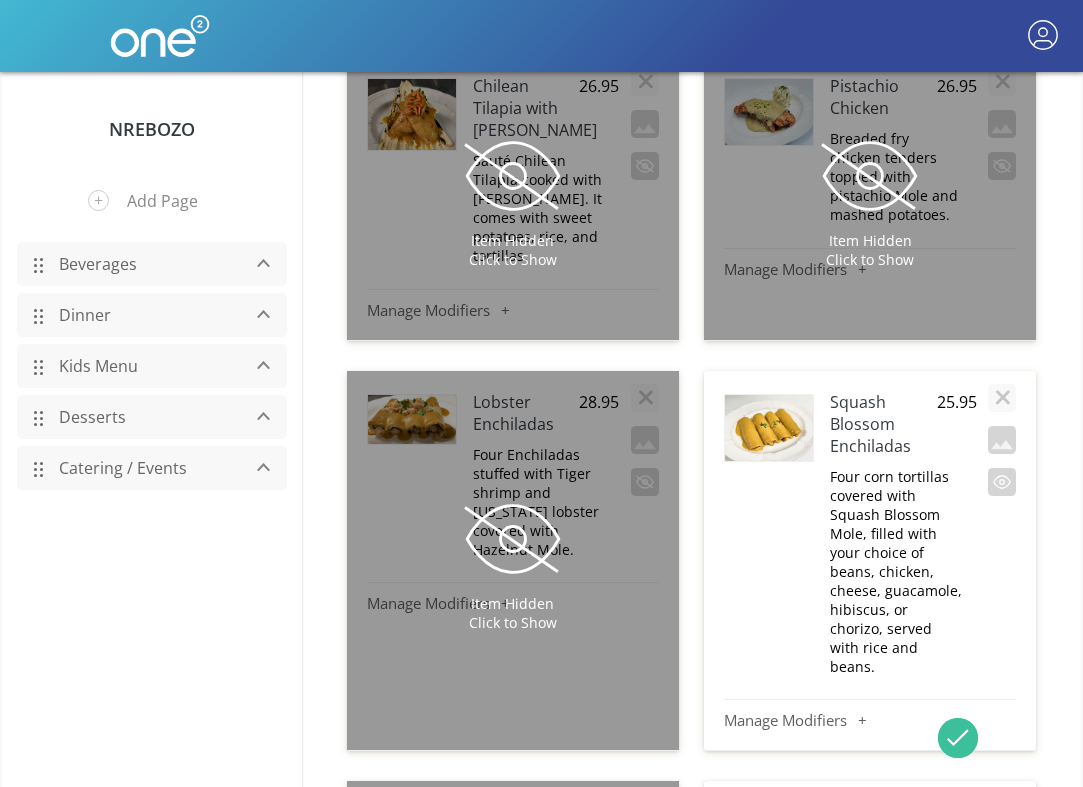 scroll, scrollTop: 15865, scrollLeft: 0, axis: vertical 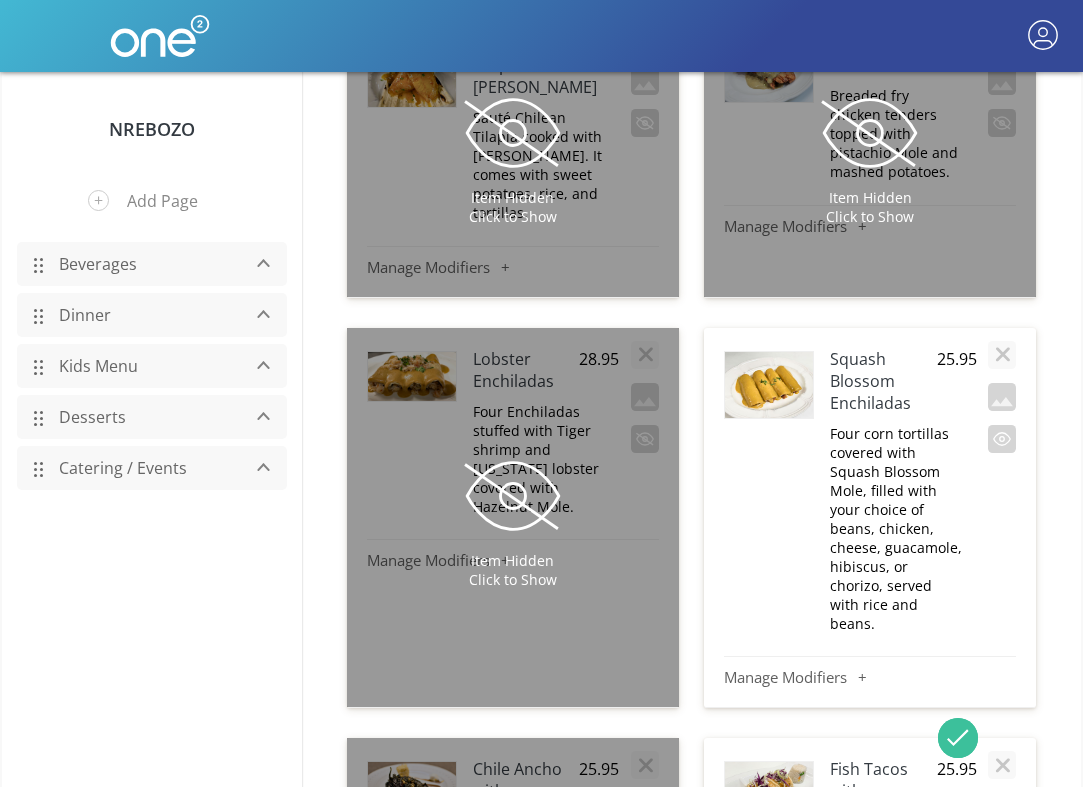 click on "Three tacos each with it's own" at bounding box center (481, 1156) 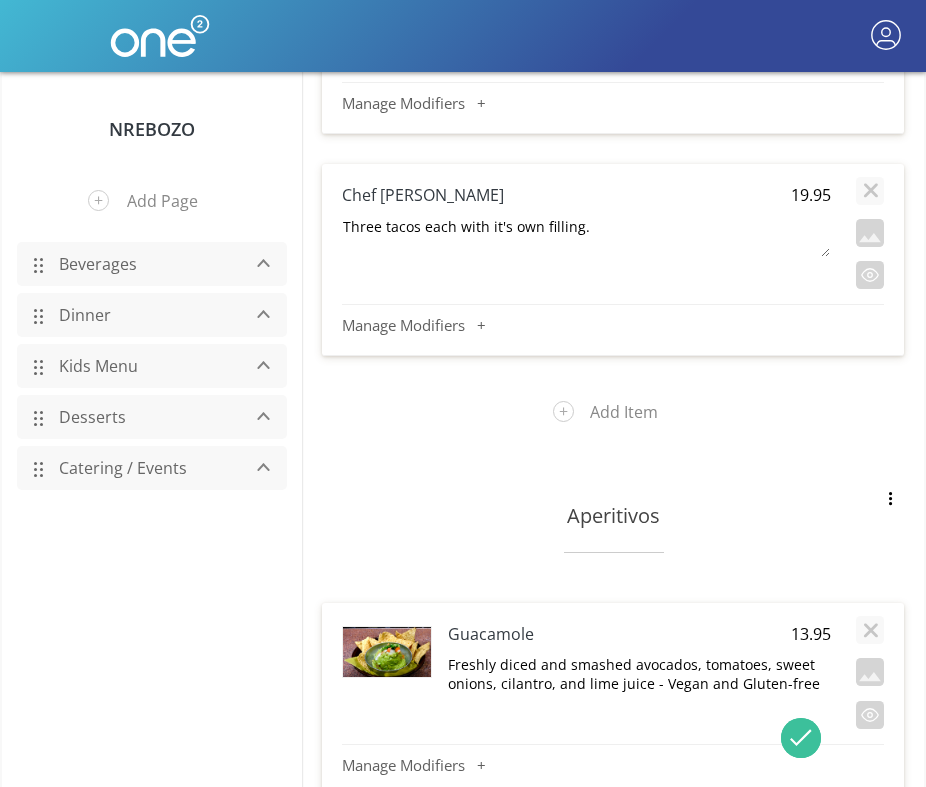 scroll, scrollTop: 19714, scrollLeft: 0, axis: vertical 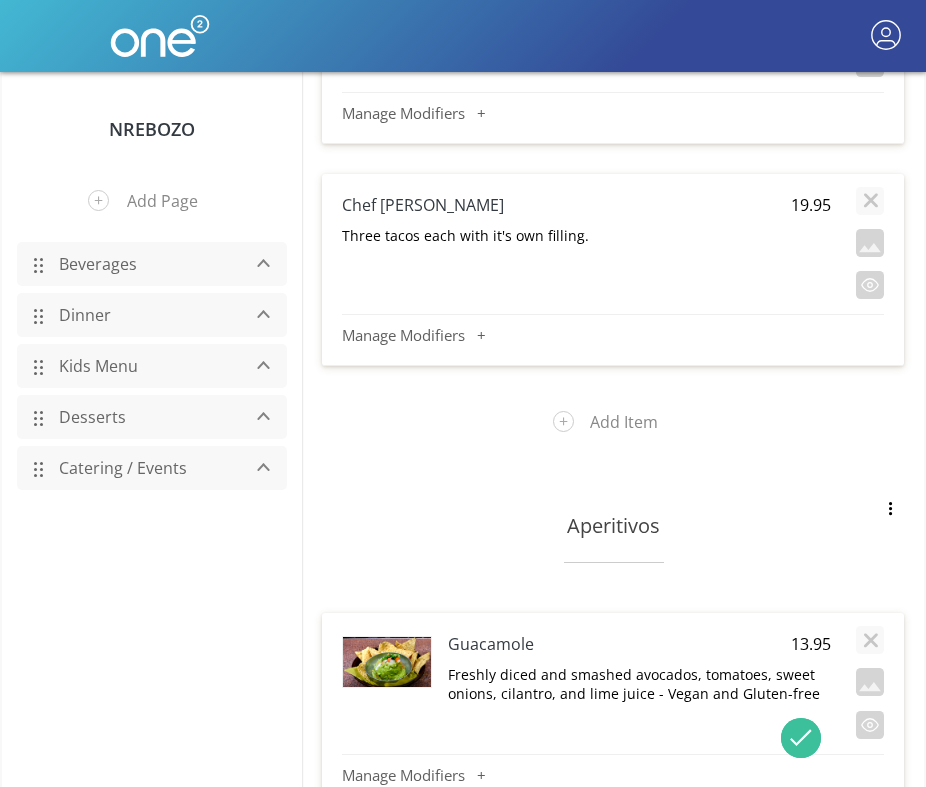 click on "Three tacos each with it's own filling." at bounding box center [586, 235] 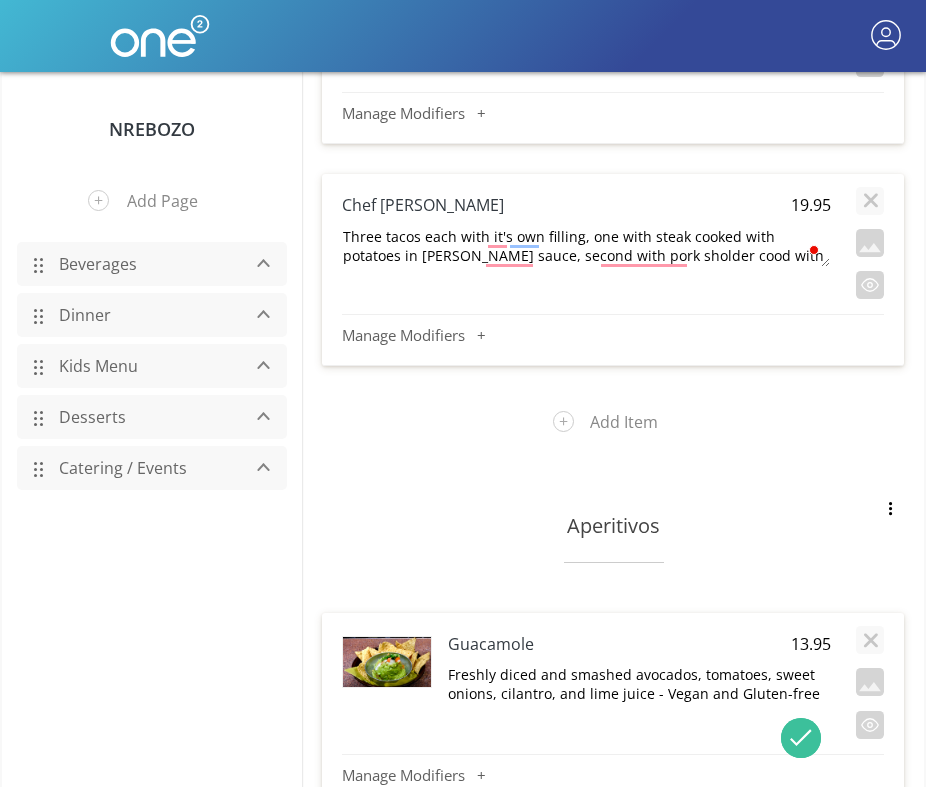 scroll, scrollTop: 18, scrollLeft: 0, axis: vertical 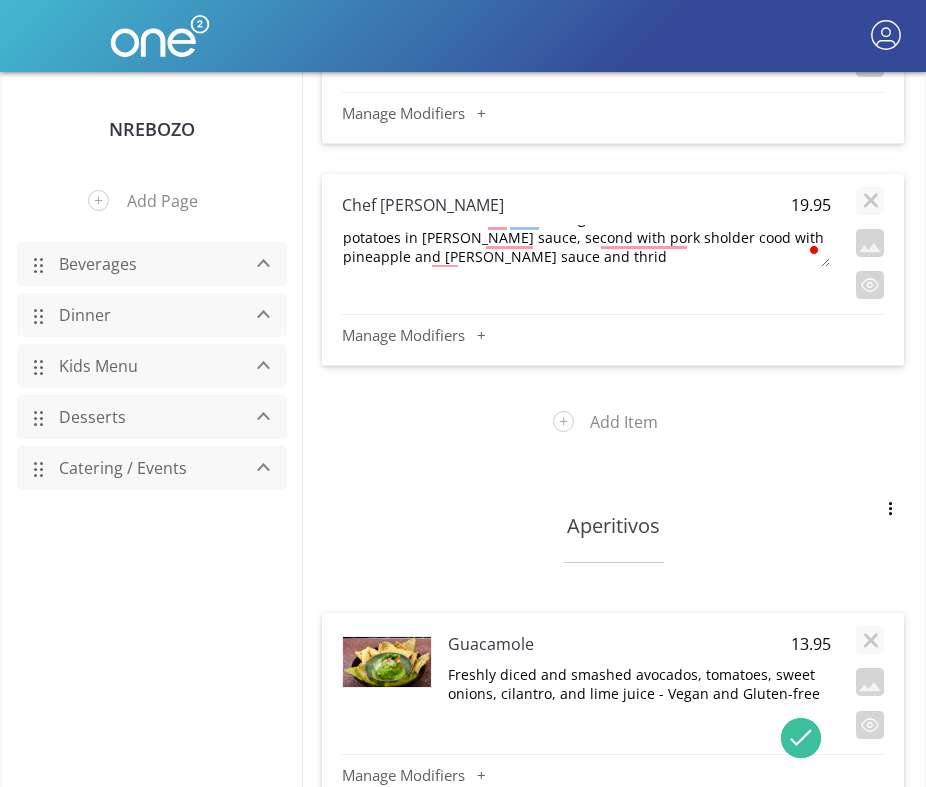 type on "Three tacos each with it's own filling, one with steak cooked with potatoes in [PERSON_NAME] sauce, second with pork sholder cood with pineapple and [PERSON_NAME] sauce and thirdly" 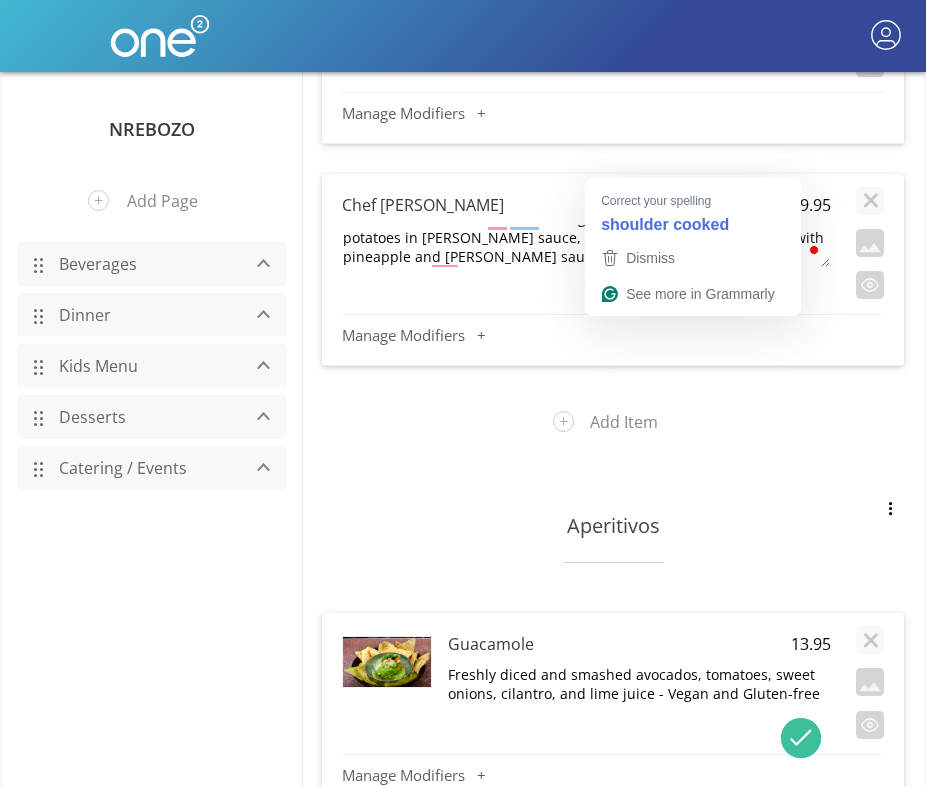 click on "Three tacos each with it's own filling, one with steak cooked with potatoes in [PERSON_NAME] sauce, second with pork sholder cood with pineapple and [PERSON_NAME] sauce and thirdly" at bounding box center [585, 246] 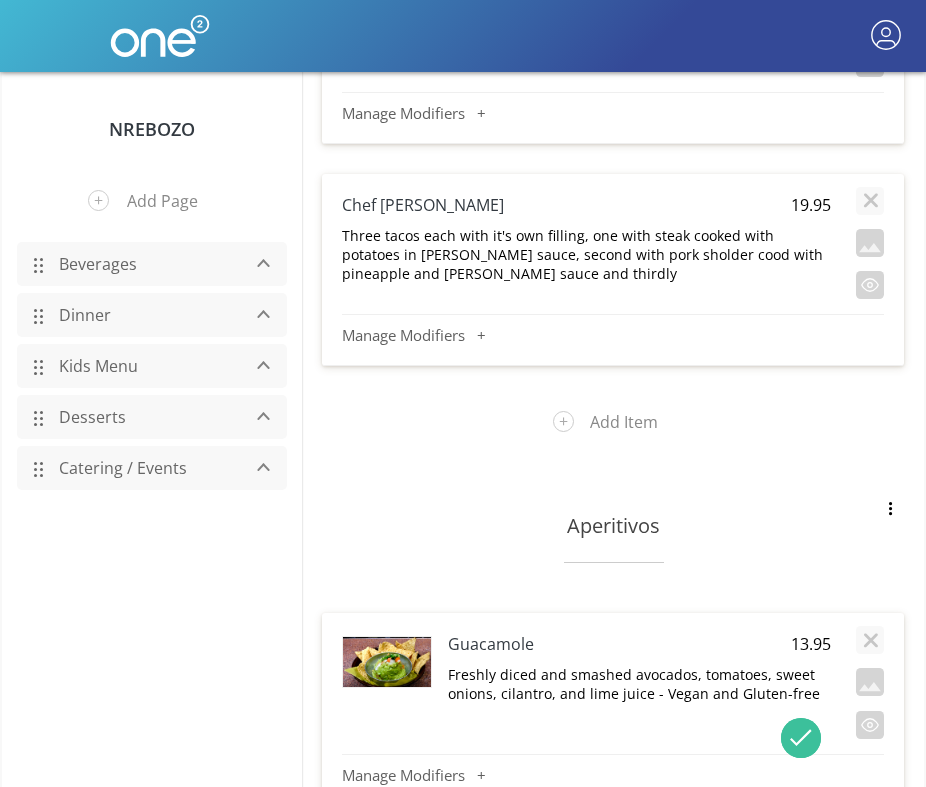 click on "Three tacos each with it's own filling, one with steak cooked with potatoes in [PERSON_NAME] sauce, second with pork sholder cood with pineapple and [PERSON_NAME] sauce and thirdly" at bounding box center [586, 254] 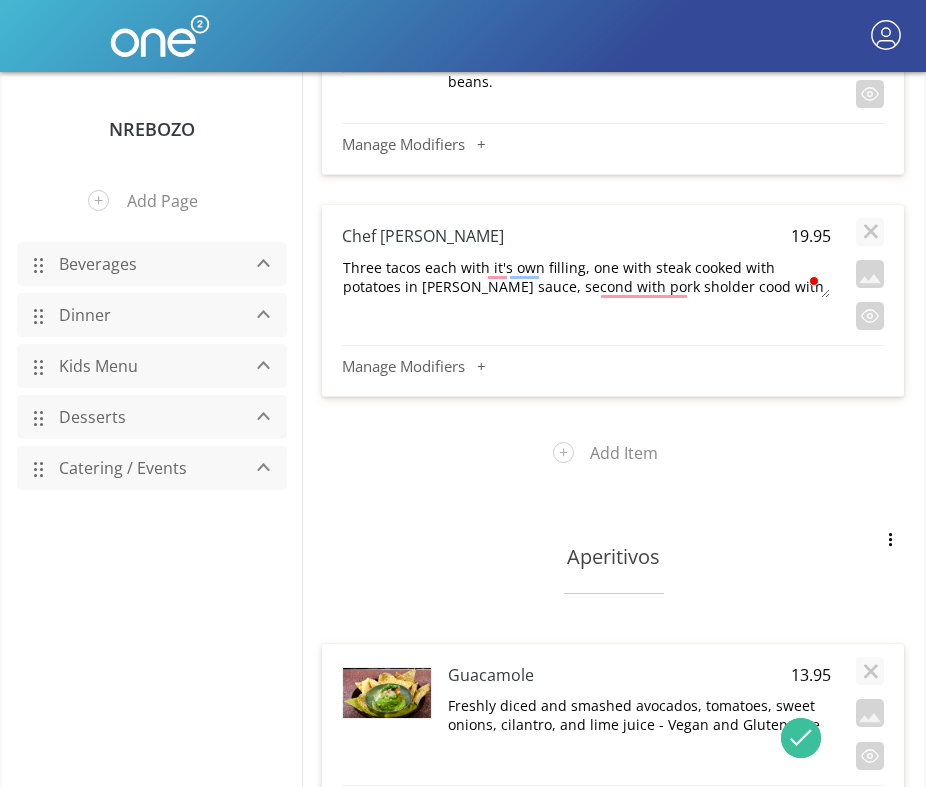 scroll, scrollTop: 19688, scrollLeft: 0, axis: vertical 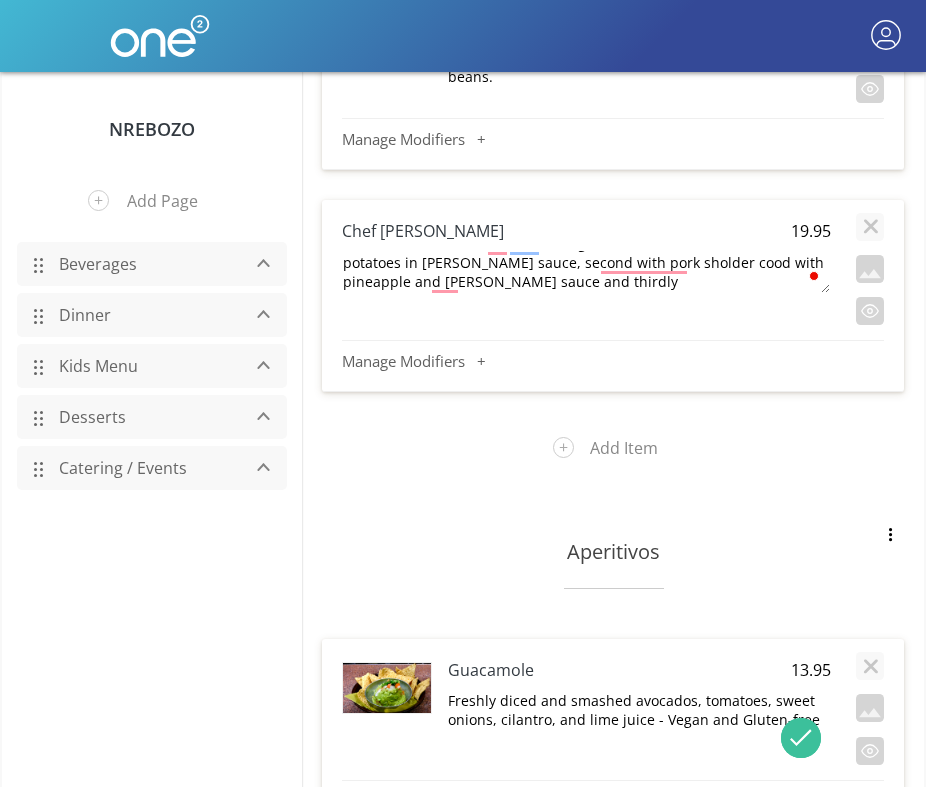 click on "Three tacos each with it's own filling, one with steak cooked with potatoes in [PERSON_NAME] sauce, second with pork sholder cood with pineapple and [PERSON_NAME] sauce and thirdly" at bounding box center (585, 272) 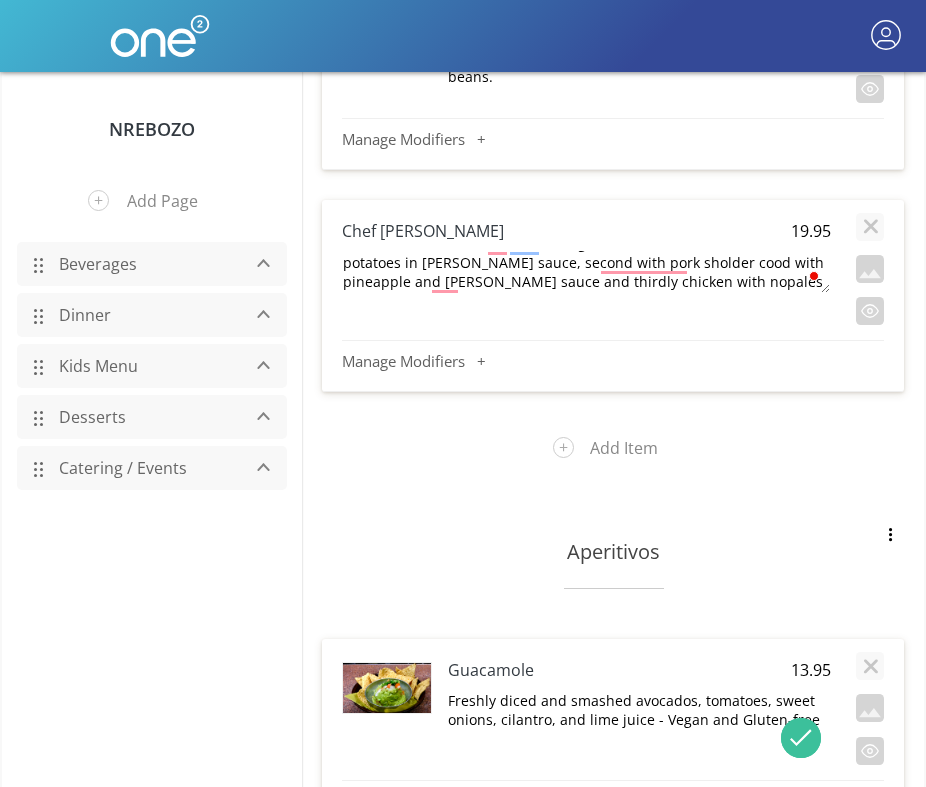 scroll, scrollTop: 2, scrollLeft: 0, axis: vertical 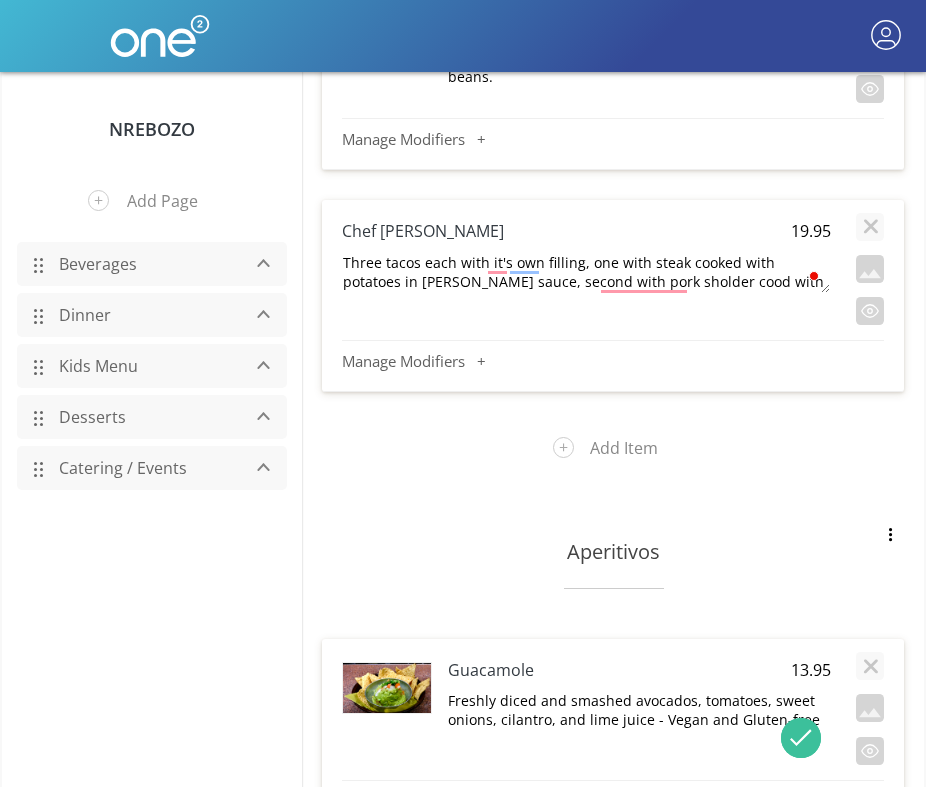 click on "Three tacos each with it's own filling, one with steak cooked with potatoes in [PERSON_NAME] sauce, second with pork sholder cood with pineapple and [PERSON_NAME] sauce and thirdly chicken with nopales and [DATE] sauce." at bounding box center [585, 272] 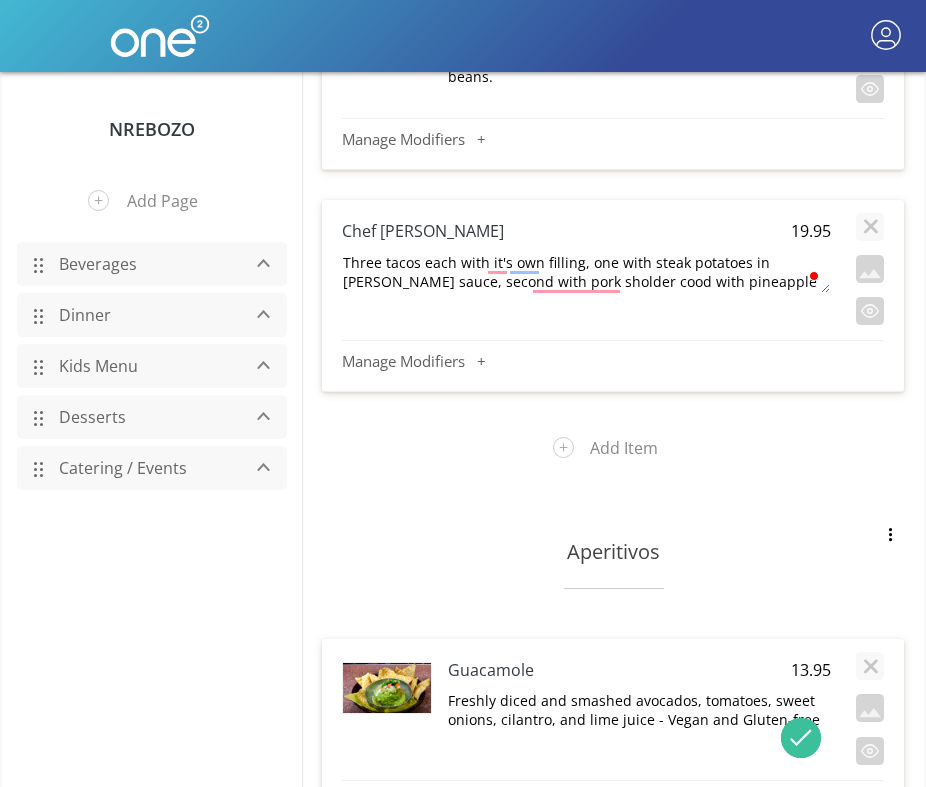 click on "Three tacos each with it's own filling, one with steak potatoes in [PERSON_NAME] sauce, second with pork sholder cood with pineapple and [PERSON_NAME] sauce and thirdly chicken with nopales and [DATE] sauce." at bounding box center (585, 272) 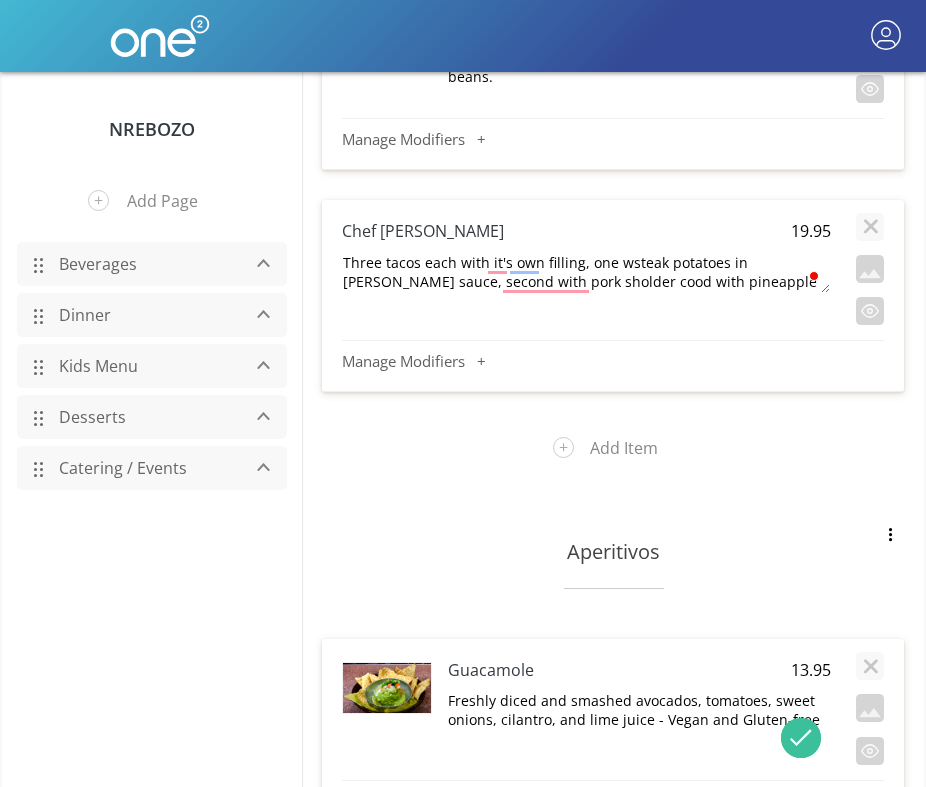 type on "Three tacos each with it's own filling, one steak potatoes in [PERSON_NAME] sauce, second with pork sholder cood with pineapple and [PERSON_NAME] sauce and thirdly chicken with nopales and [DATE] sauce." 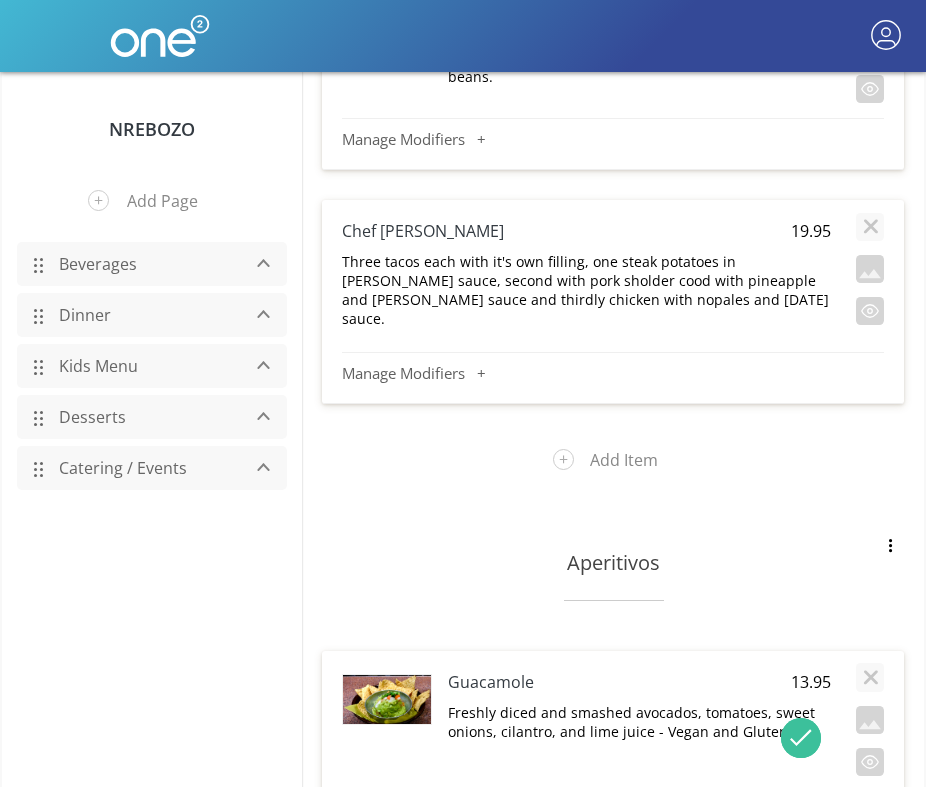 click on "Three tacos each with it's own filling, one steak potatoes in [PERSON_NAME] sauce, second with pork sholder cood with pineapple and [PERSON_NAME] sauce and thirdly chicken with nopales and [DATE] sauce." at bounding box center [586, 290] 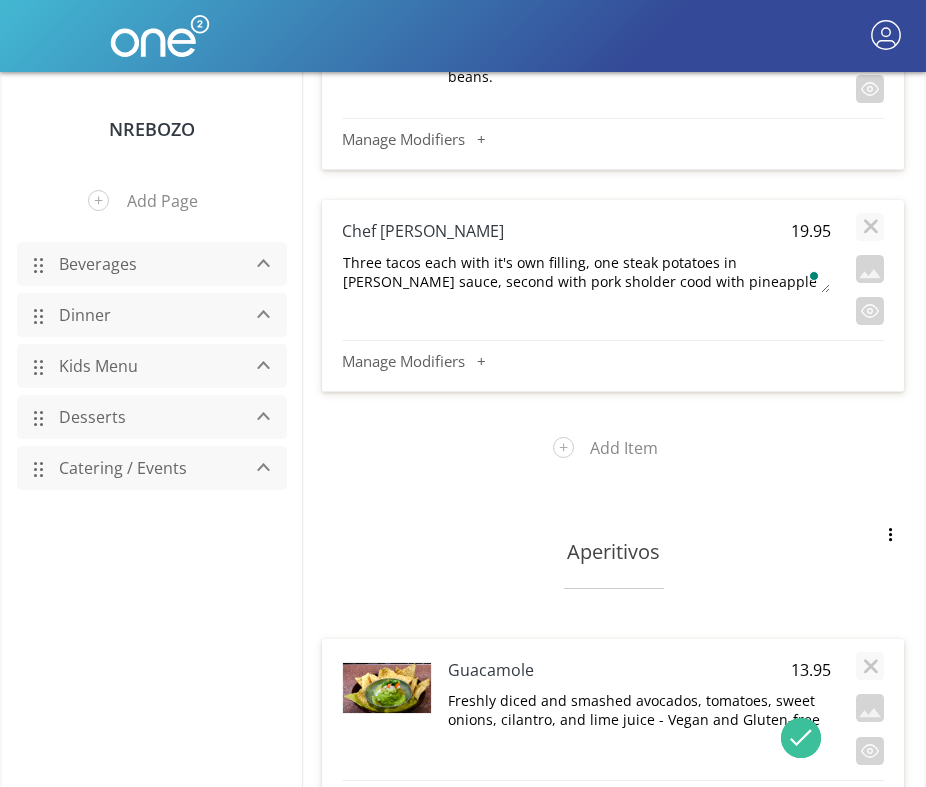 click on "Three tacos each with it's own filling, one steak potatoes in [PERSON_NAME] sauce, second with pork sholder cood with pineapple and [PERSON_NAME] sauce and thirdly chicken with nopales and [DATE] sauce." at bounding box center [585, 272] 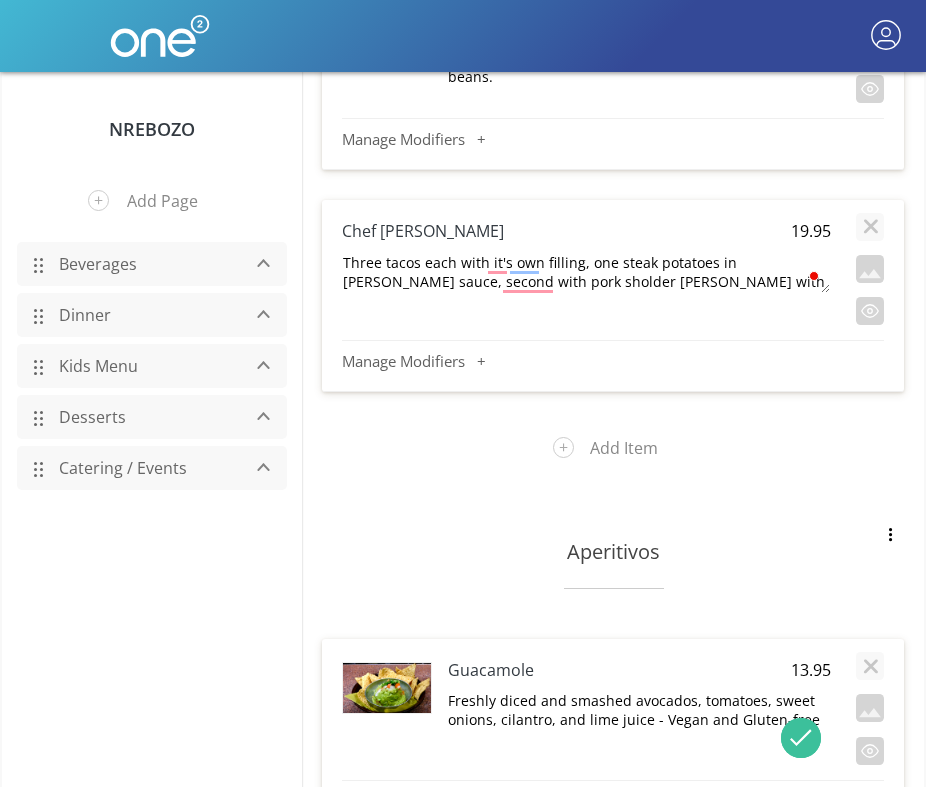 type on "Three tacos each with it's own filling, one steak potatoes in [PERSON_NAME] sauce, second with pork sholder cooked with pineapple and [PERSON_NAME] sauce and thirdly chicken with nopales and [DATE] sauce." 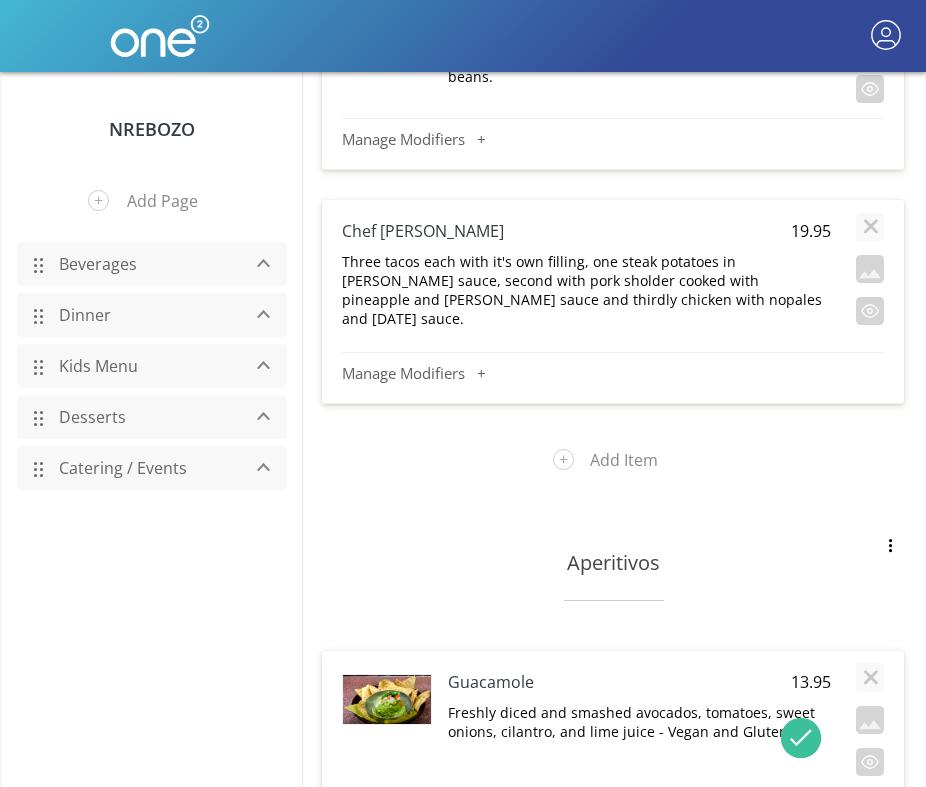 click on "Three tacos each with it's own filling, one steak potatoes in [PERSON_NAME] sauce, second with pork sholder cooked with pineapple and [PERSON_NAME] sauce and thirdly chicken with nopales and [DATE] sauce." at bounding box center [586, 290] 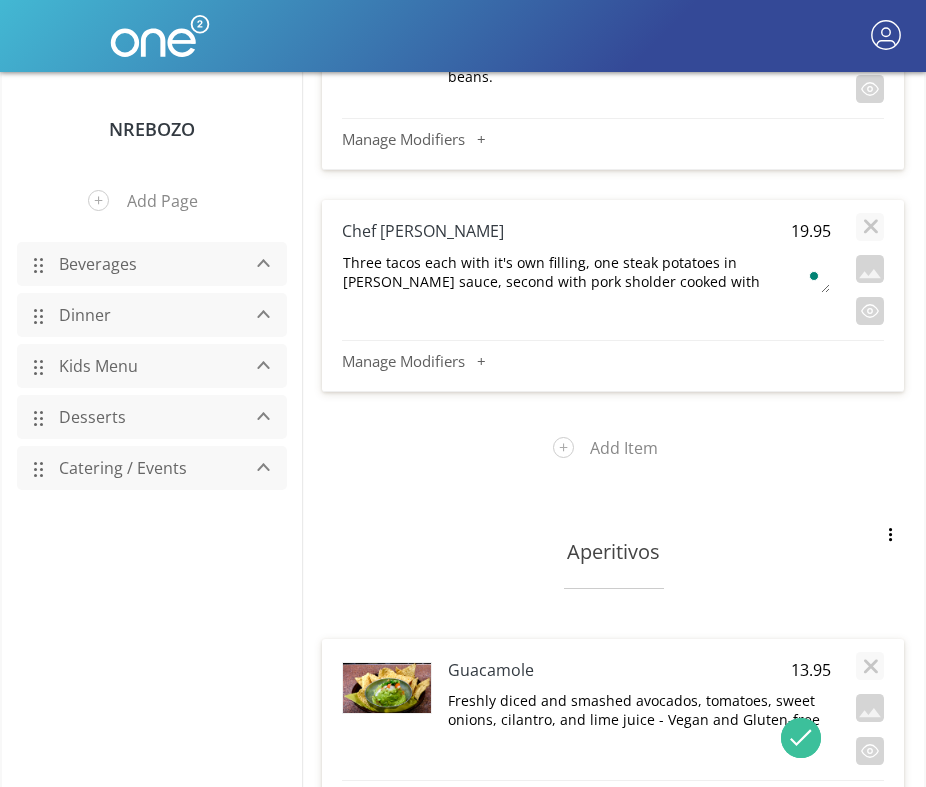 click on "Three tacos each with it's own filling, one steak potatoes in [PERSON_NAME] sauce, second with pork sholder cooked with pineapple and [PERSON_NAME] sauce and thirdly chicken with nopales and [DATE] sauce." at bounding box center (585, 272) 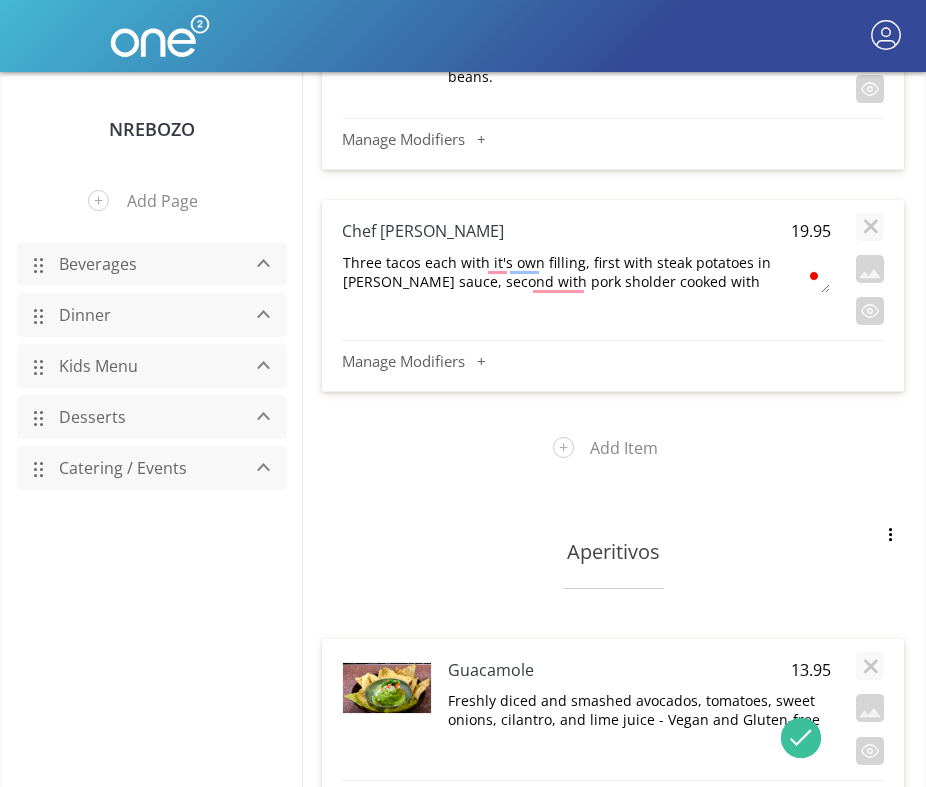 click on "Three tacos each with it's own filling, first with steak potatoes in [PERSON_NAME] sauce, second with pork sholder cooked with pineapple and [PERSON_NAME] sauce and thirdly chicken with nopales and [DATE] sauce." at bounding box center [585, 272] 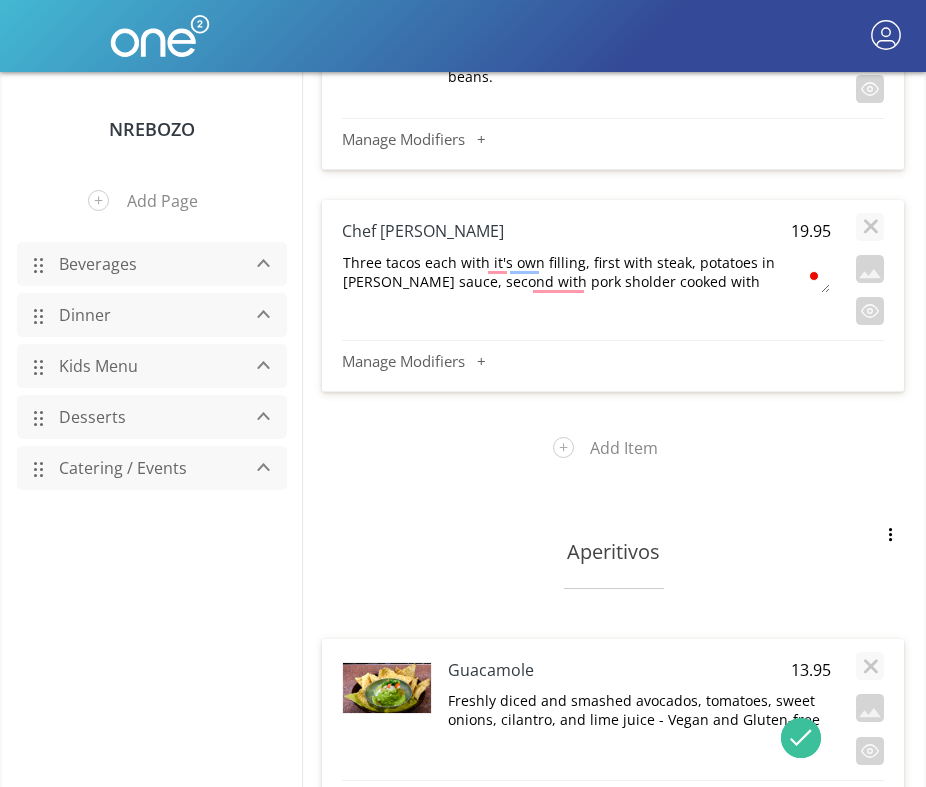 click on "Three tacos each with it's own filling, first with steak, potatoes in [PERSON_NAME] sauce, second with pork sholder cooked with pineapple and [PERSON_NAME] sauce and thirdly chicken with nopales and [DATE] sauce." at bounding box center (585, 272) 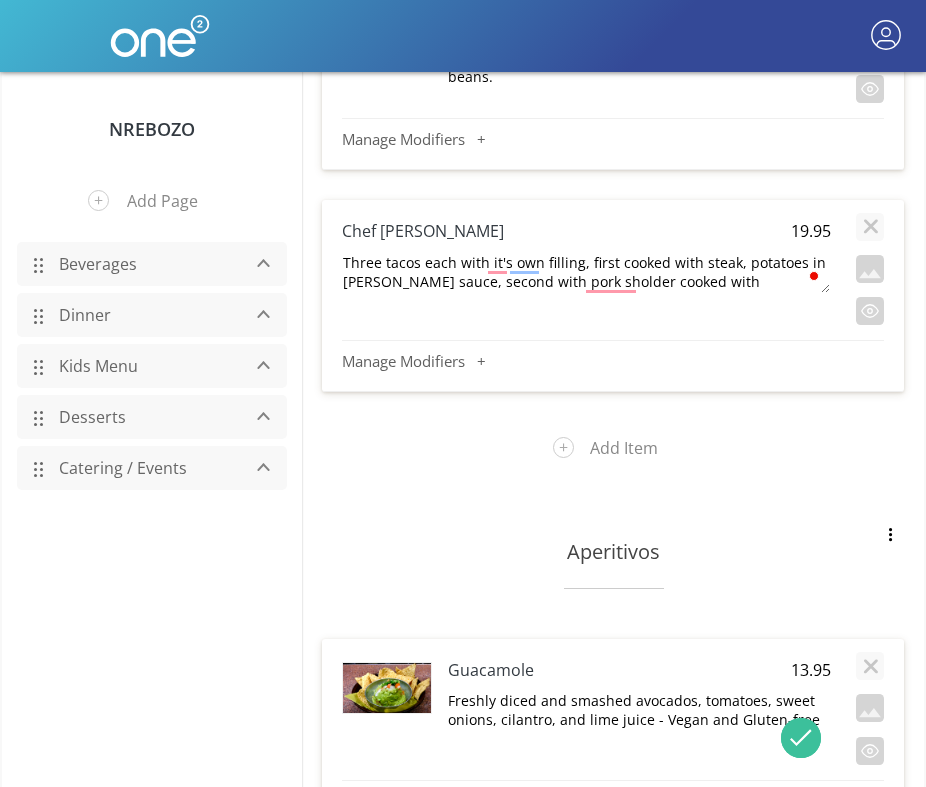 scroll, scrollTop: 14, scrollLeft: 0, axis: vertical 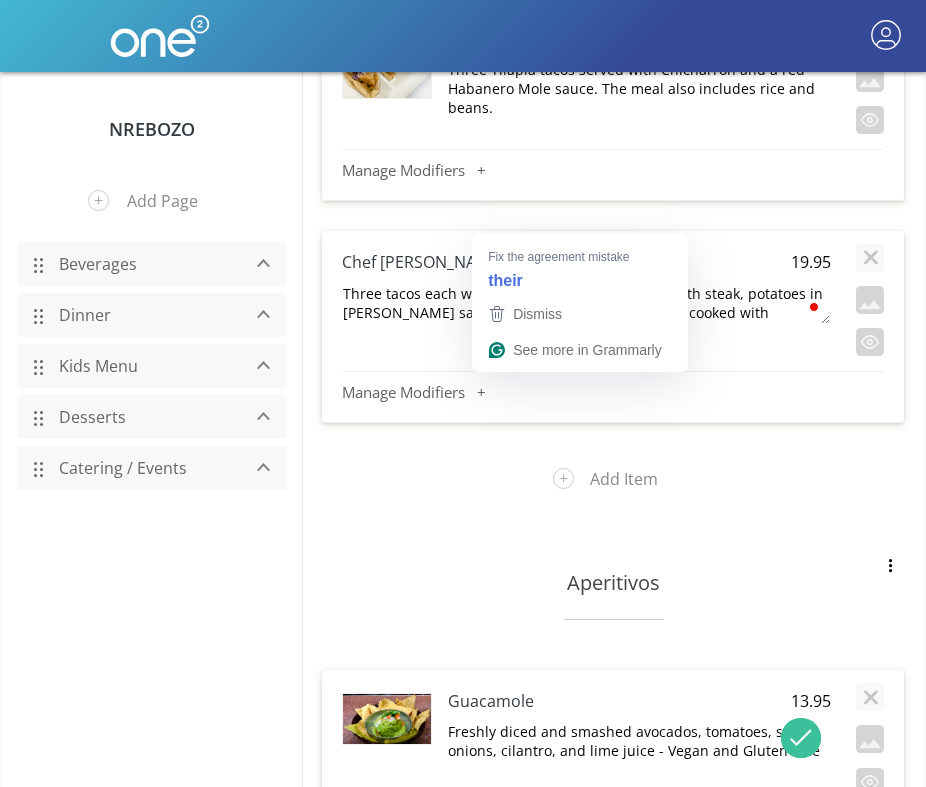 click on "Three tacos each with its own filling, first cooked with steak, potatoes in [PERSON_NAME] sauce, second with pork shoulder cooked with pineapple and [PERSON_NAME] sauce, and thirdly chicken with nopales and [DATE] sauce." at bounding box center (585, 303) 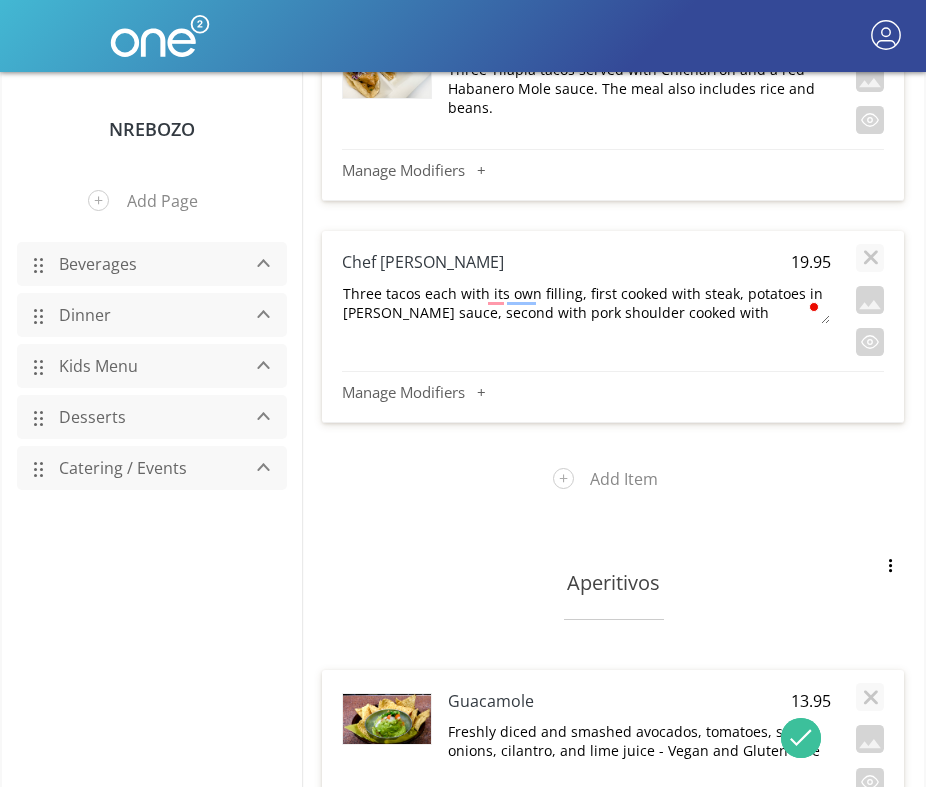 scroll, scrollTop: 17, scrollLeft: 0, axis: vertical 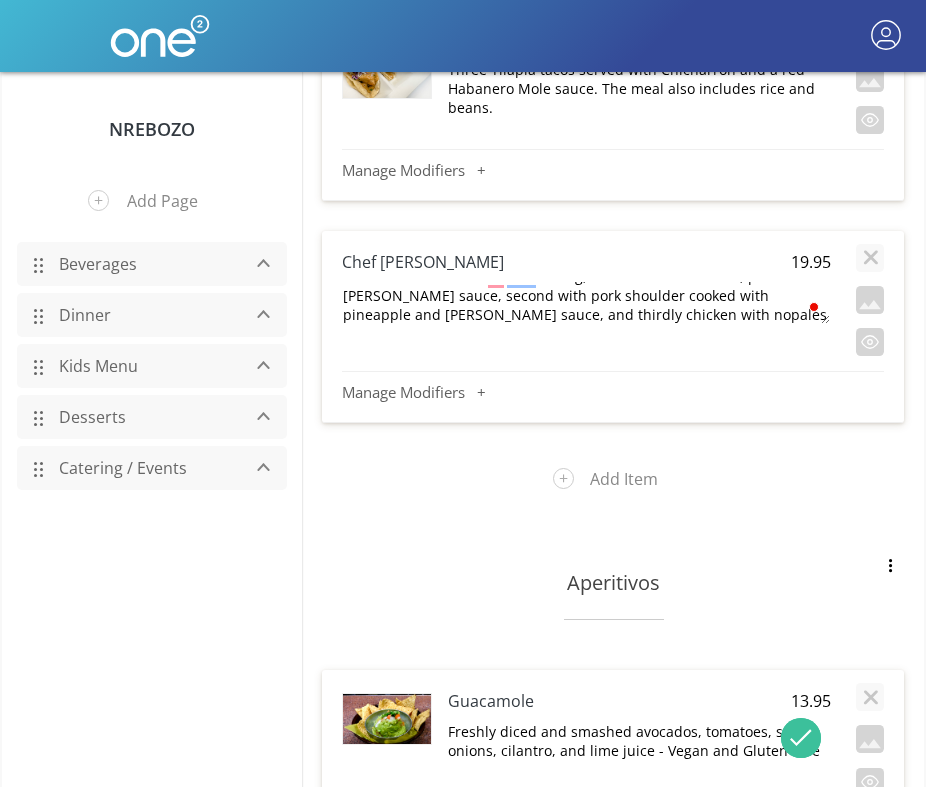 type on "Three tacos, each with its own unique filling, are served. The first taco features steak, potatoes, and [PERSON_NAME] sauce. The second taco contains pork shoulder, pineapple, and [PERSON_NAME] sauce. The third taco is filled with chicken, nopales, and [DATE] sauce." 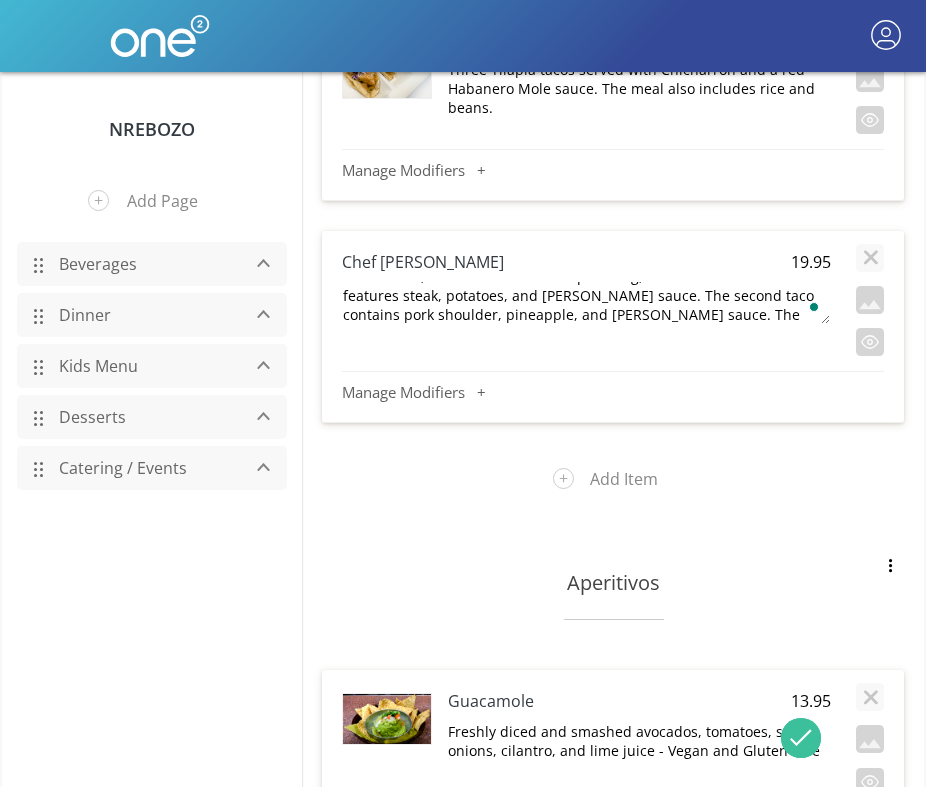 scroll, scrollTop: 37, scrollLeft: 0, axis: vertical 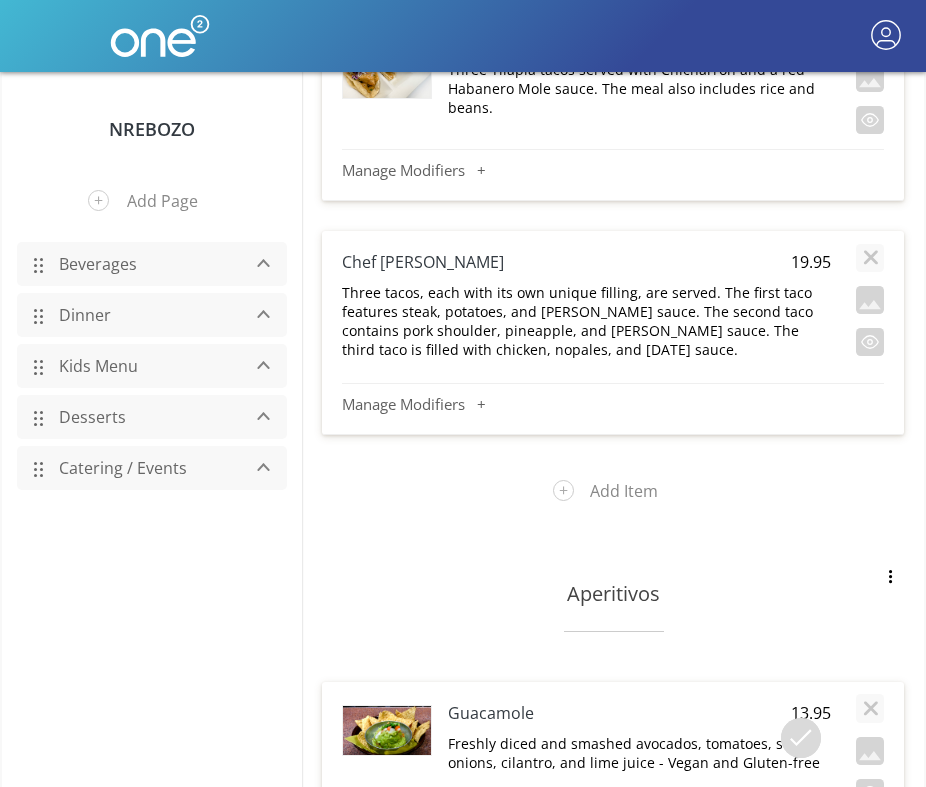click on "Chef Specials Entrees
Item Hidden
Click to Show
Fish tacos with Chile Cascabel Sauce
Price
Three sauté tacos with chile cascabel sauce, mashed potatoes and cabbage. Comes with rice and beans.
Manage Modifiers
[ 2 ]
Fish tacos with Chile Cascabel Sauce Image
Item Hidden
Click to Show
Scallops Enchiladas with Peanut Mole
19.95
Manage Modifiers" at bounding box center (613, -4906) 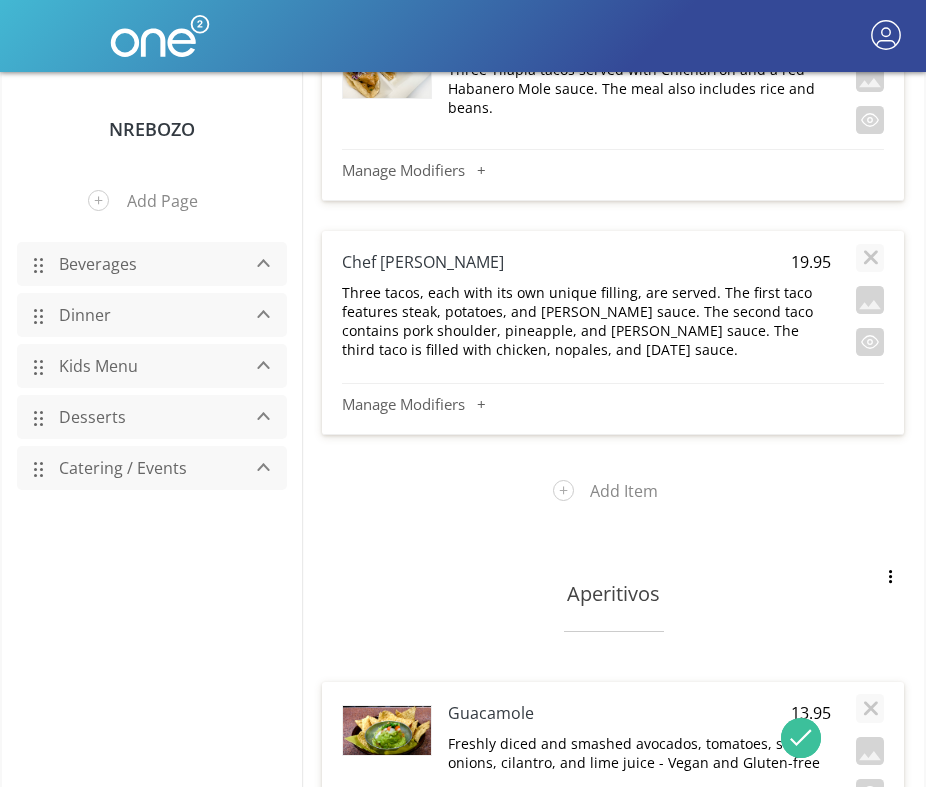 click on "Beverages" at bounding box center [144, 264] 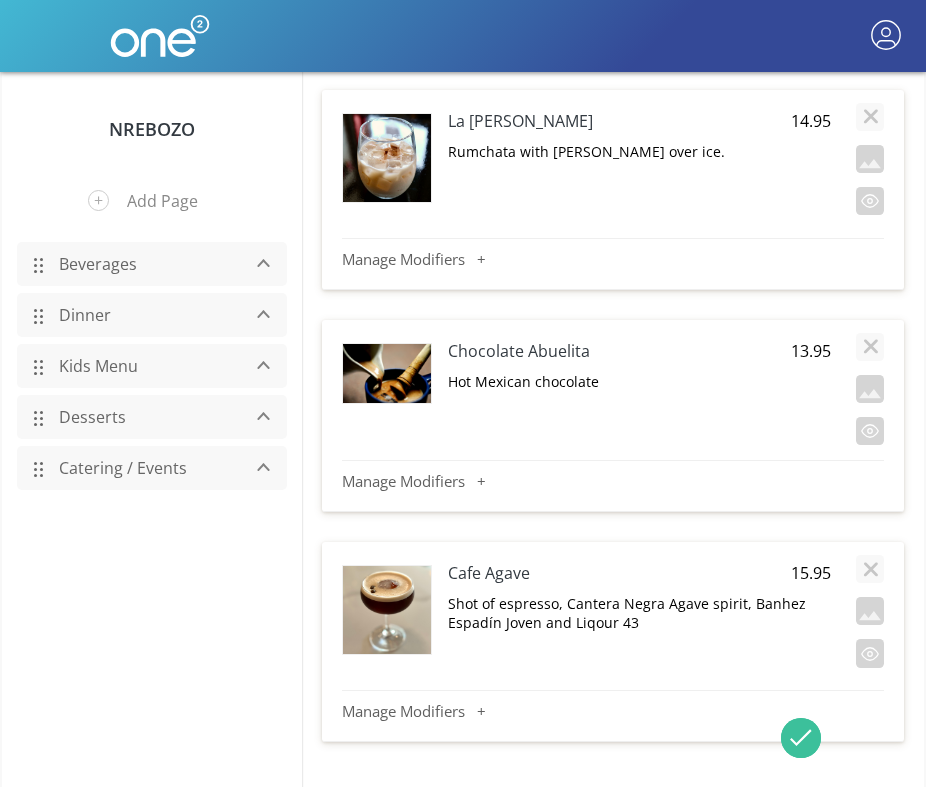 click on "Dinner" at bounding box center (144, 315) 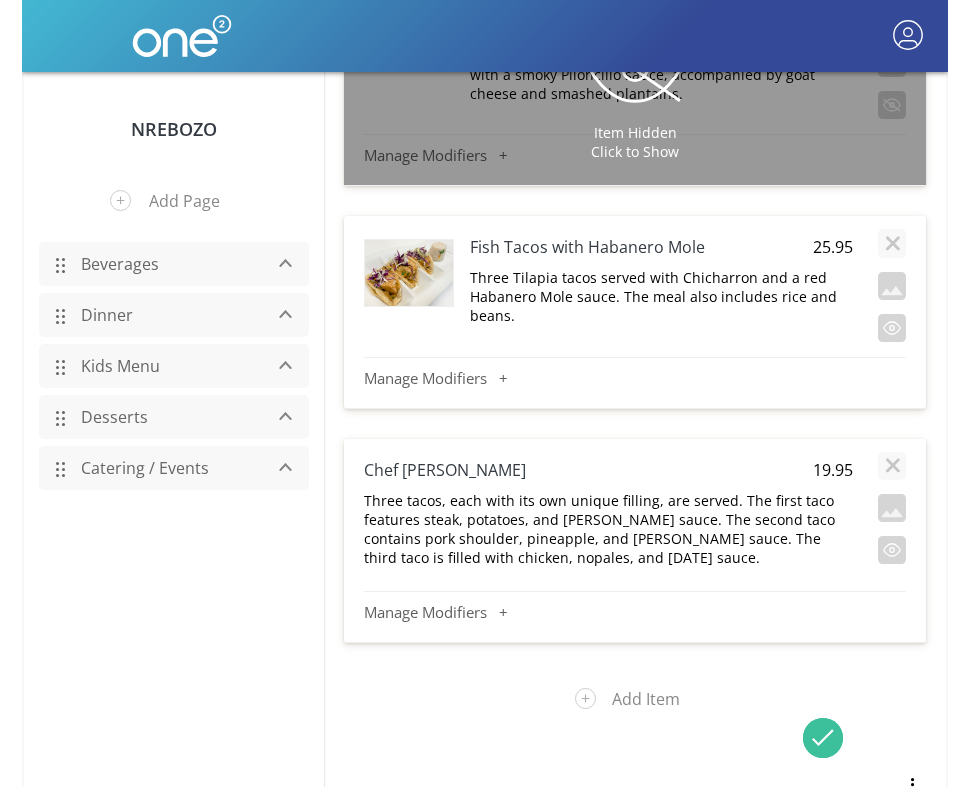 scroll, scrollTop: 19453, scrollLeft: 0, axis: vertical 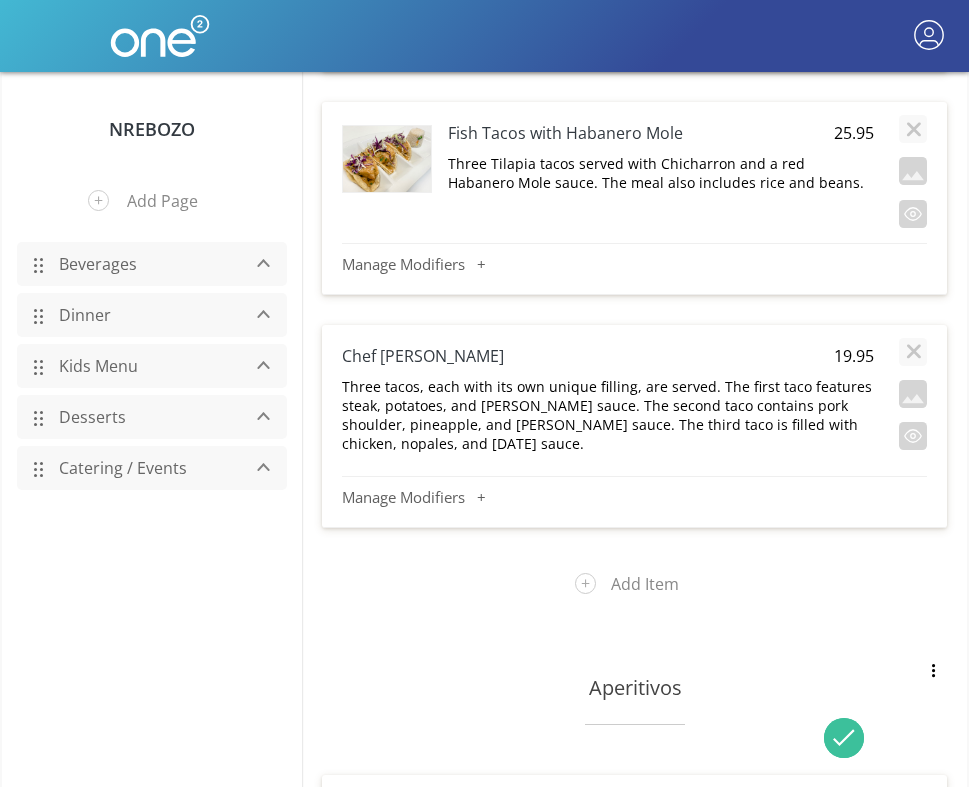 click on "Chef [PERSON_NAME]" at bounding box center (555, 356) 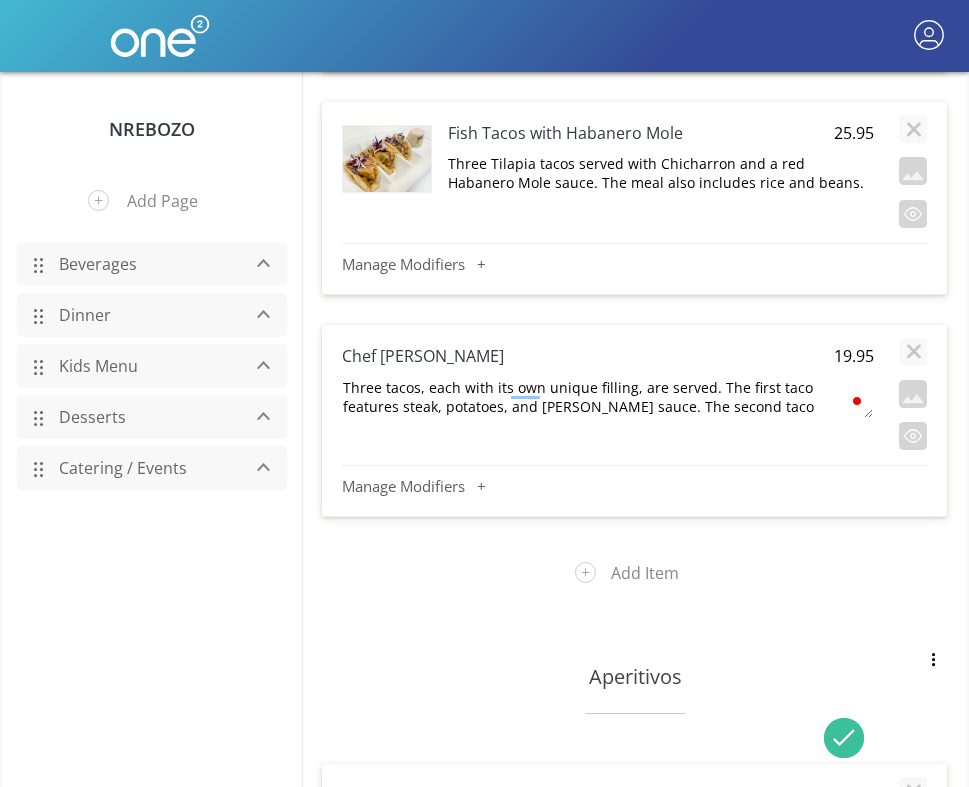type on "Three tacos, each with its unique filling, are served. The first taco features steak, potatoes, and [PERSON_NAME] sauce. The second taco contains pork shoulder, pineapple, and [PERSON_NAME] sauce. The third taco is filled with chicken, nopales, and [DATE] sauce." 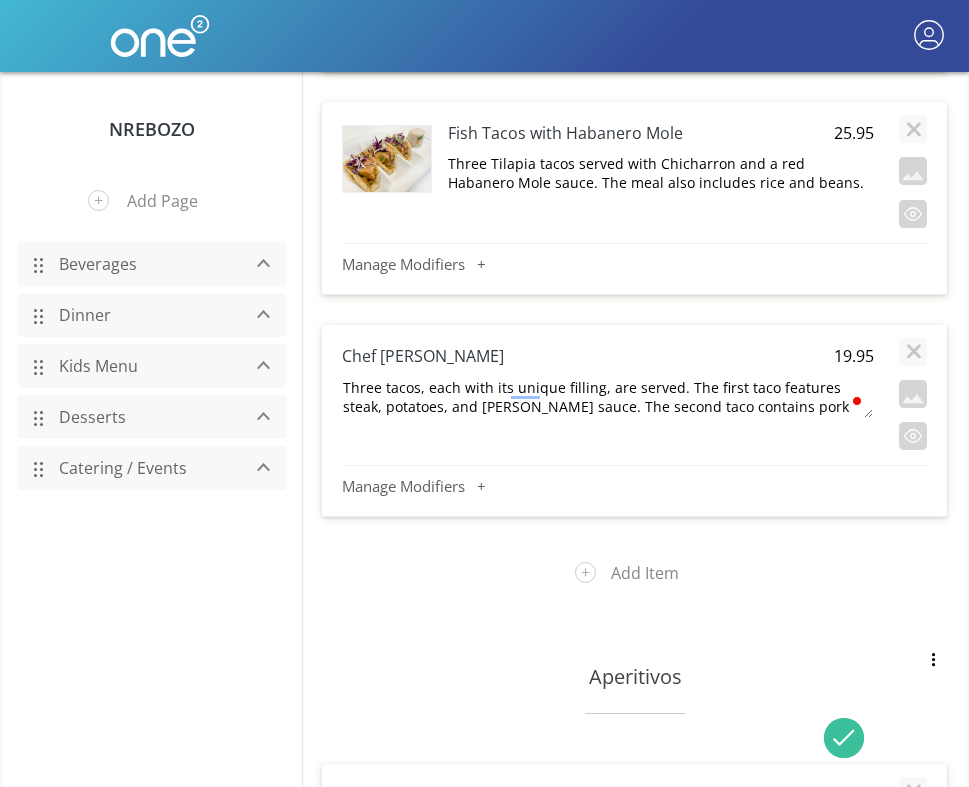 scroll, scrollTop: 38, scrollLeft: 0, axis: vertical 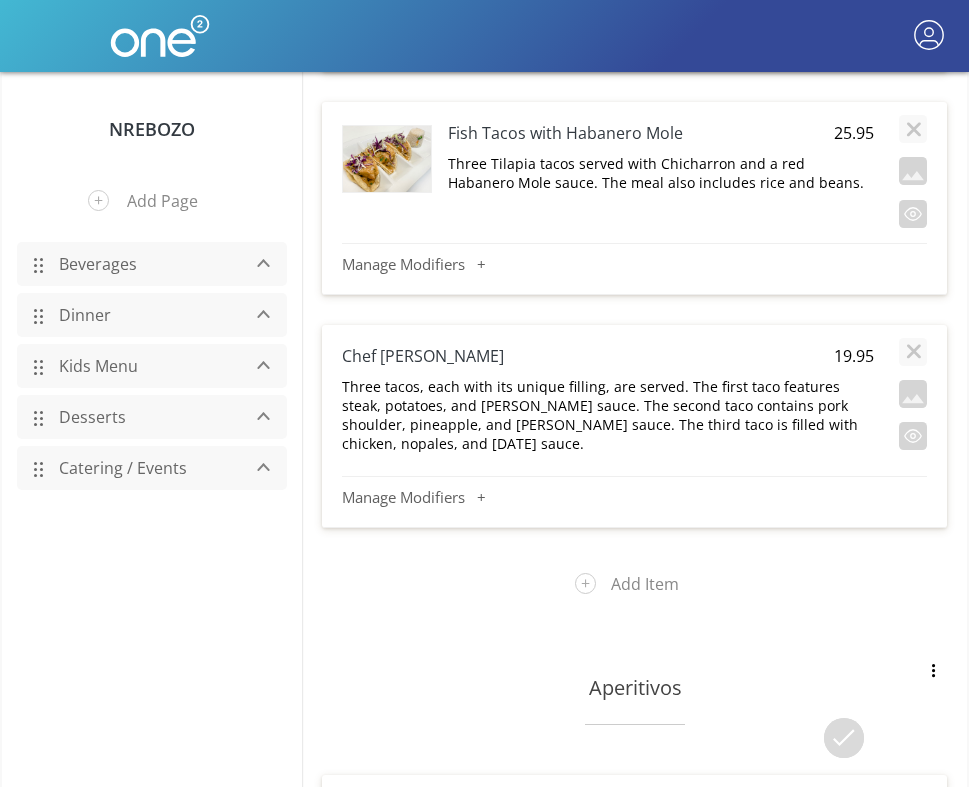 click on "Chef Specials Entrees
Item Hidden
Click to Show
Fish tacos with Chile Cascabel Sauce
Price
Three sauté tacos with chile cascabel sauce, mashed potatoes and cabbage. Comes with rice and beans.
Manage Modifiers
[ 2 ]
Fish tacos with Chile Cascabel Sauce Image
Item Hidden
Click to Show
Scallops Enchiladas with Peanut Mole
19.95
Manage Modifiers" at bounding box center (634, -4789) 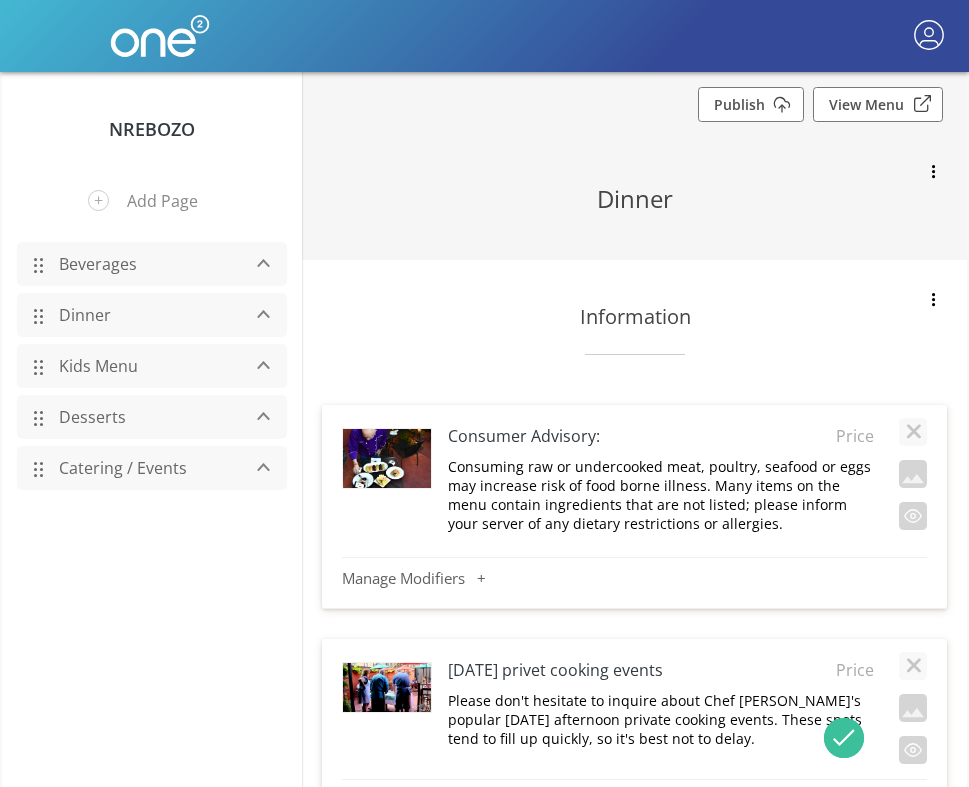 scroll, scrollTop: 0, scrollLeft: 0, axis: both 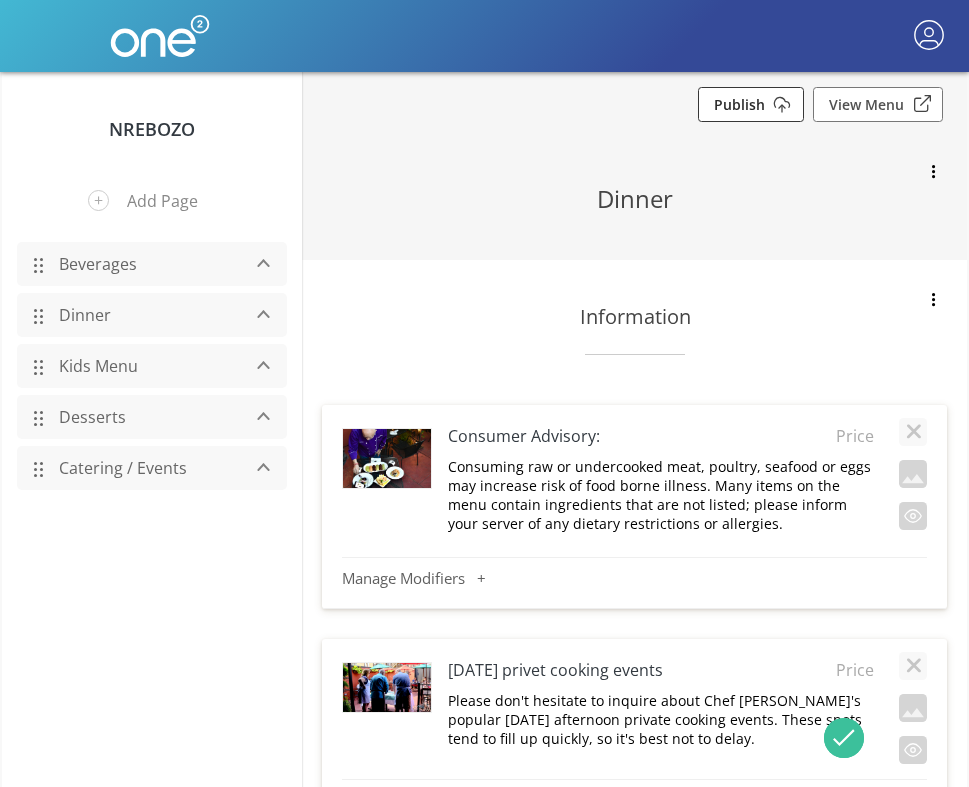 click on "Publish" at bounding box center [751, 104] 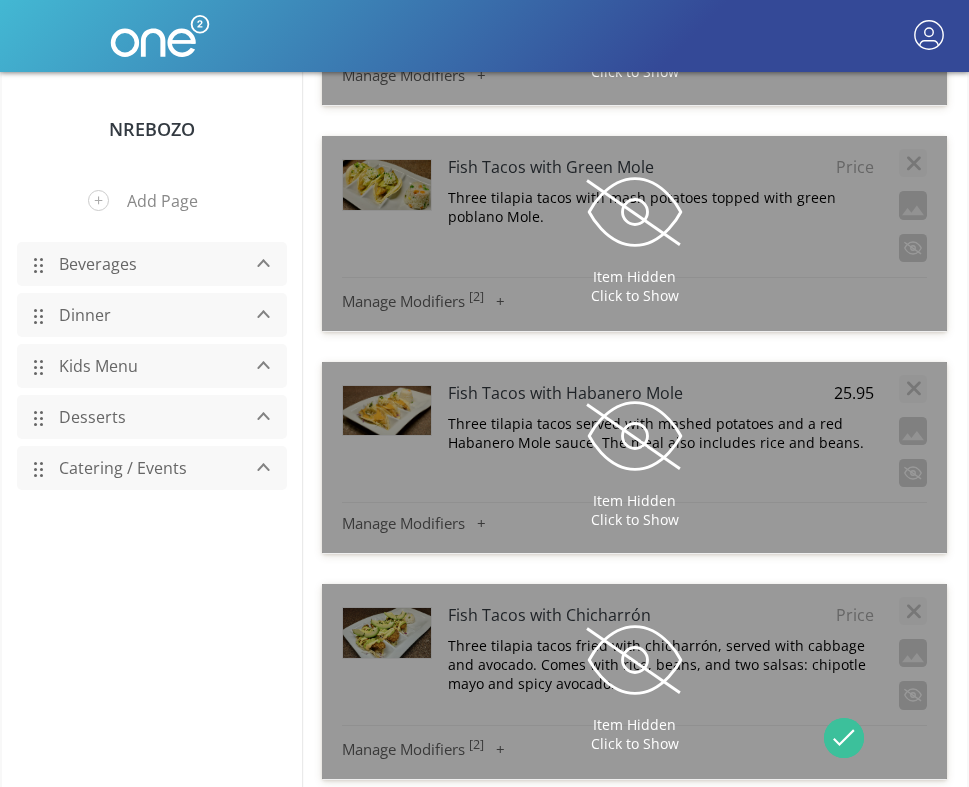 scroll, scrollTop: 11341, scrollLeft: 0, axis: vertical 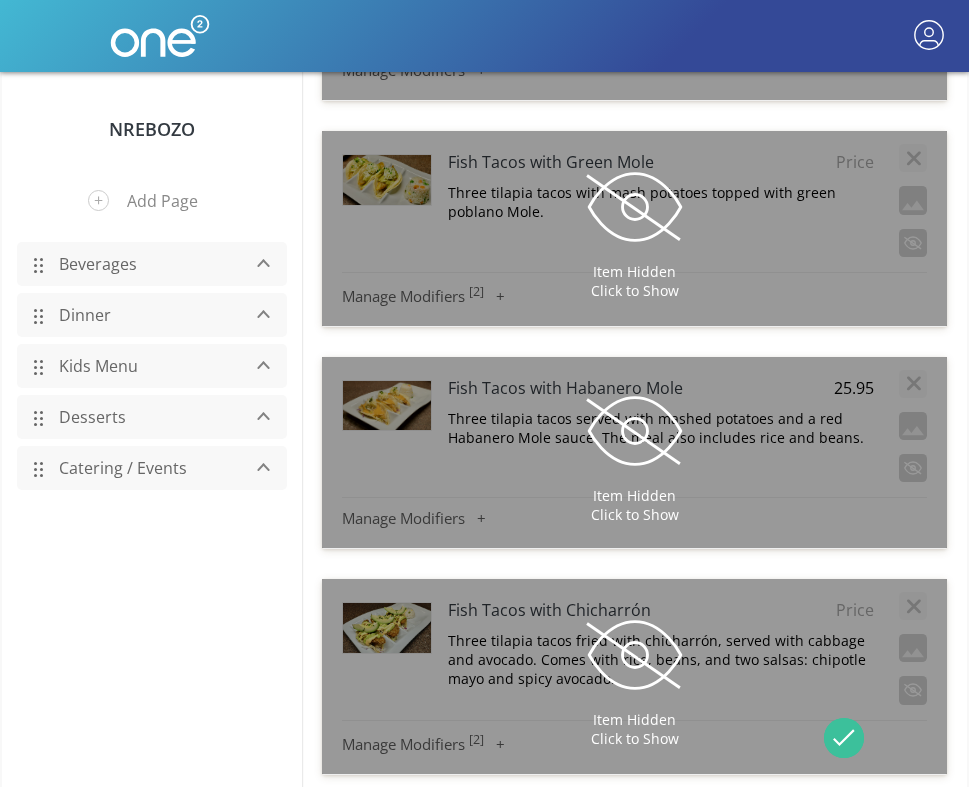 click on "Item Hidden
Click to Show" at bounding box center (634, 452) 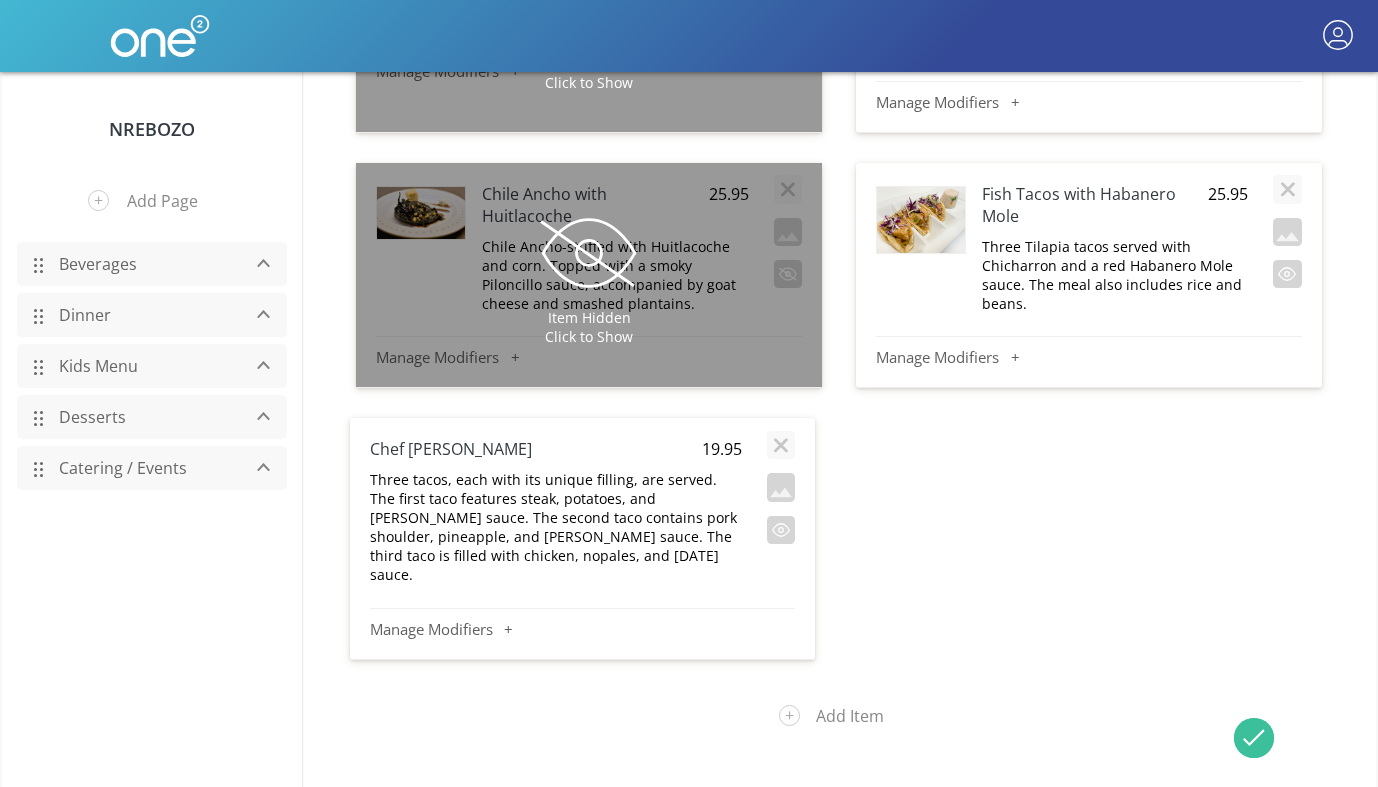 scroll, scrollTop: 11458, scrollLeft: 0, axis: vertical 